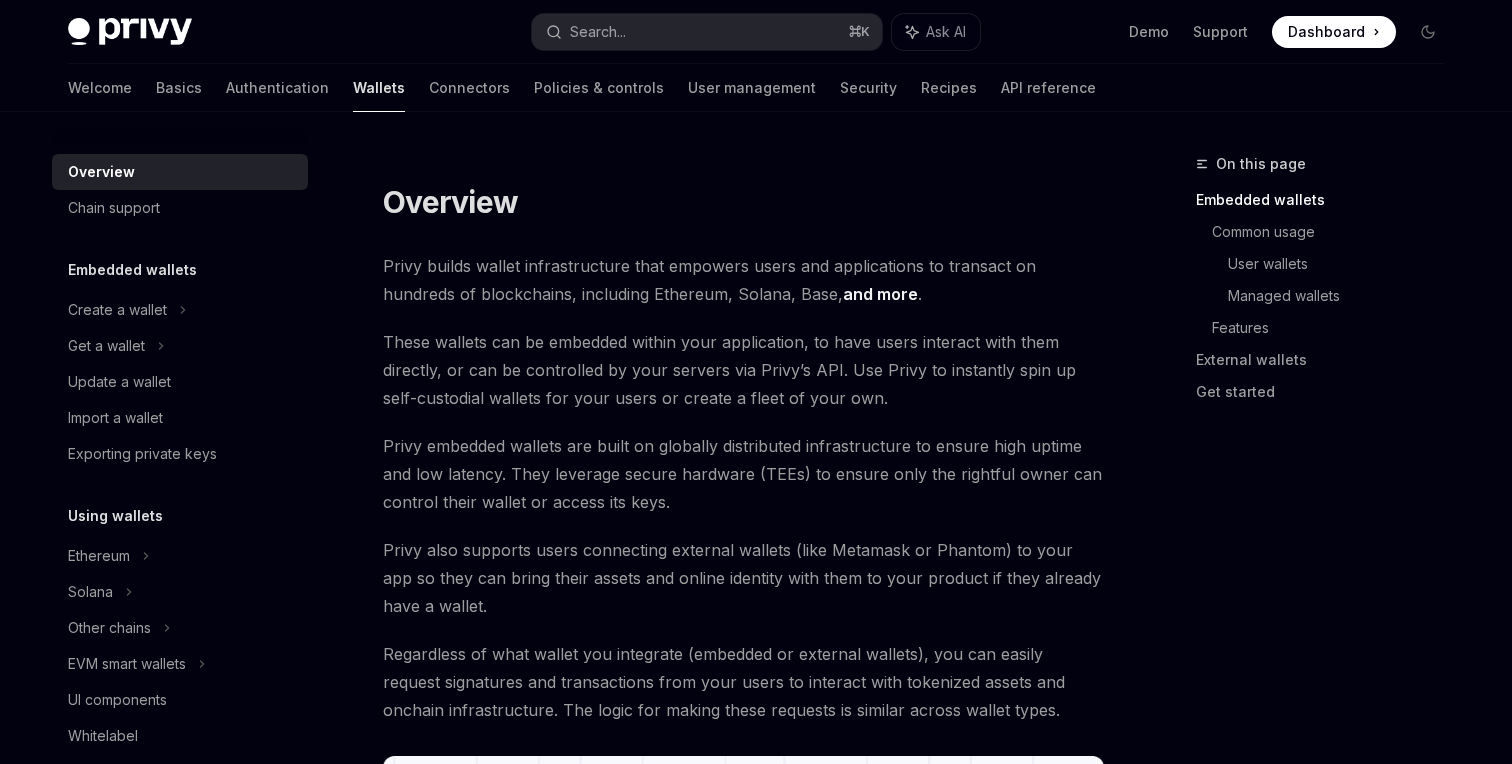scroll, scrollTop: 0, scrollLeft: 0, axis: both 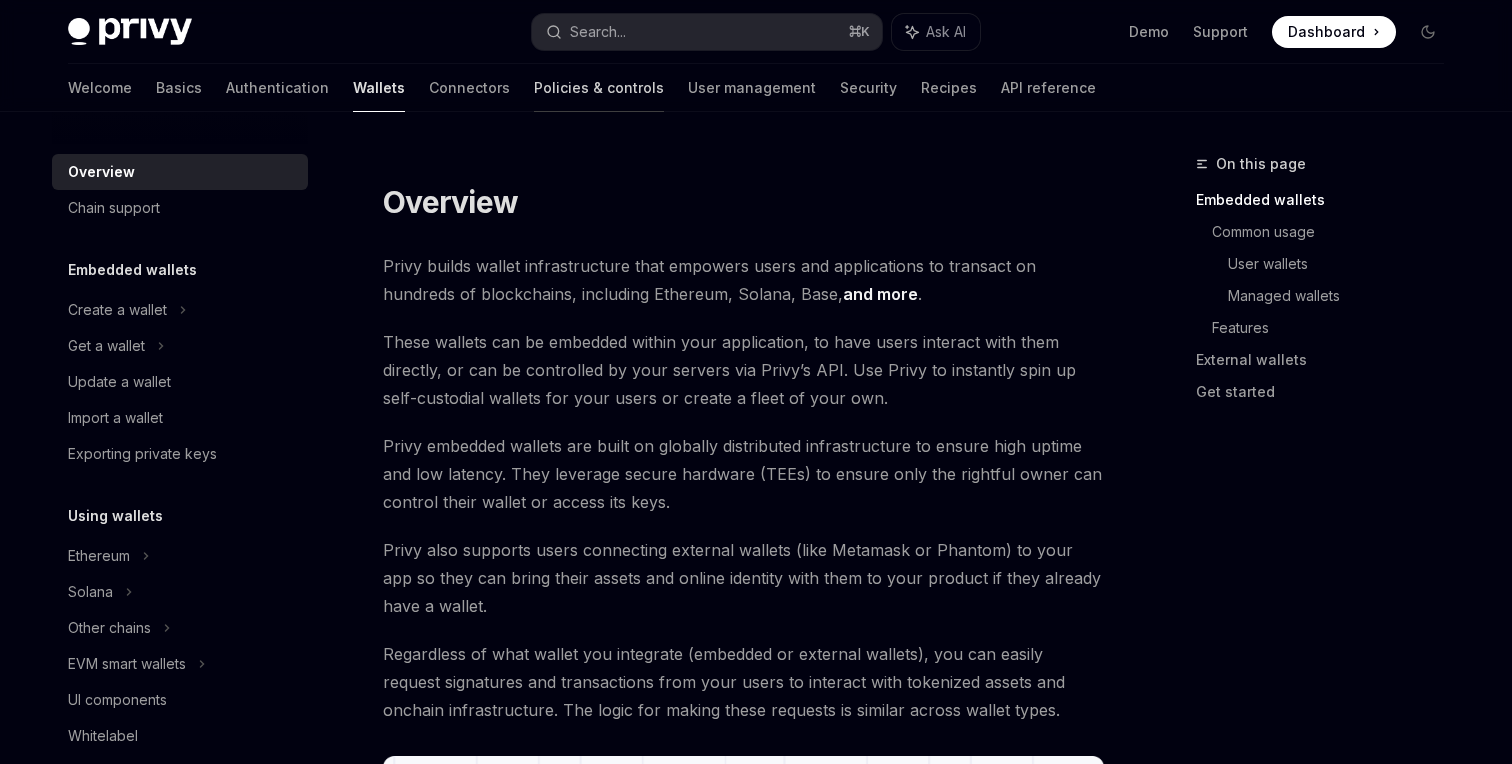 click on "Policies & controls" at bounding box center [599, 88] 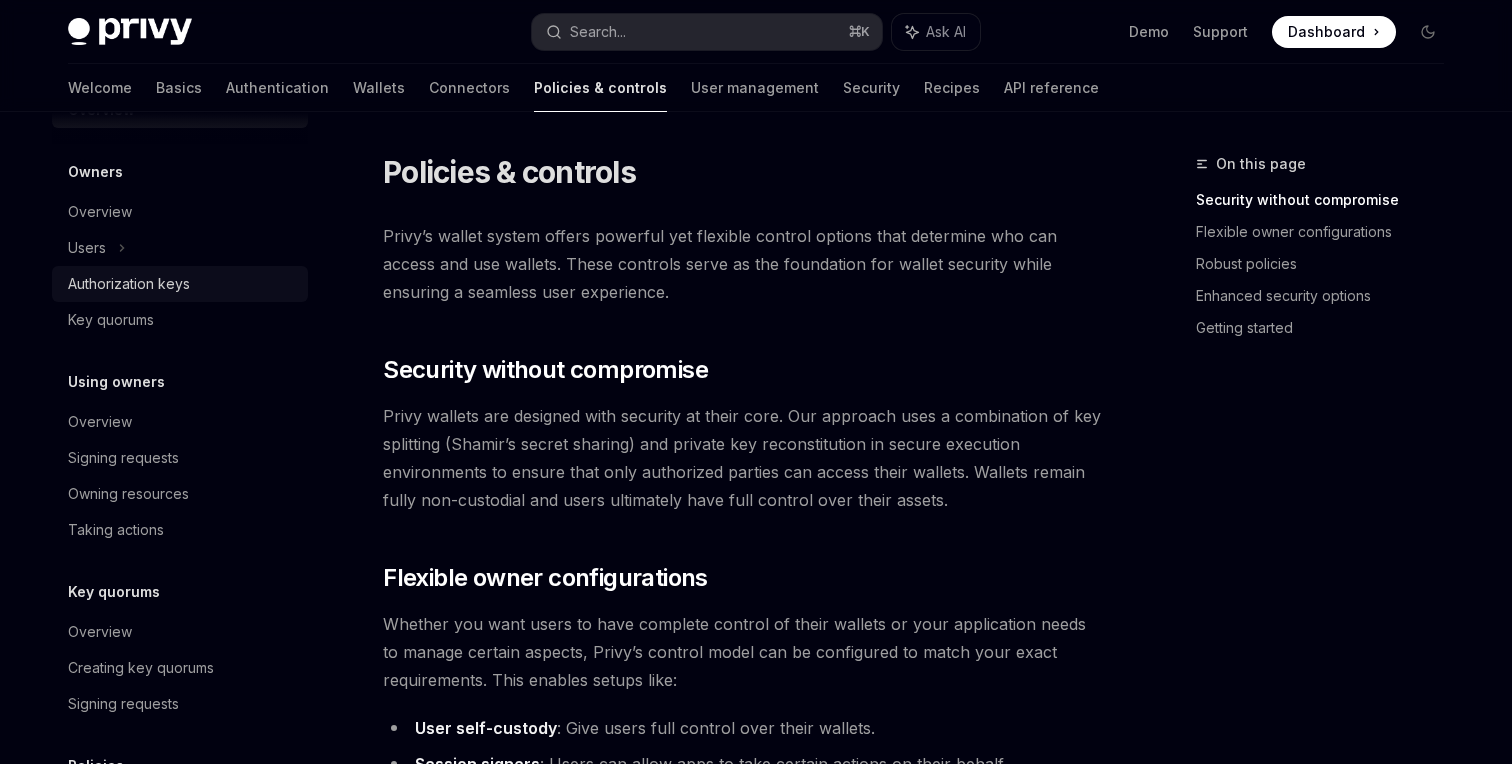 scroll, scrollTop: 49, scrollLeft: 0, axis: vertical 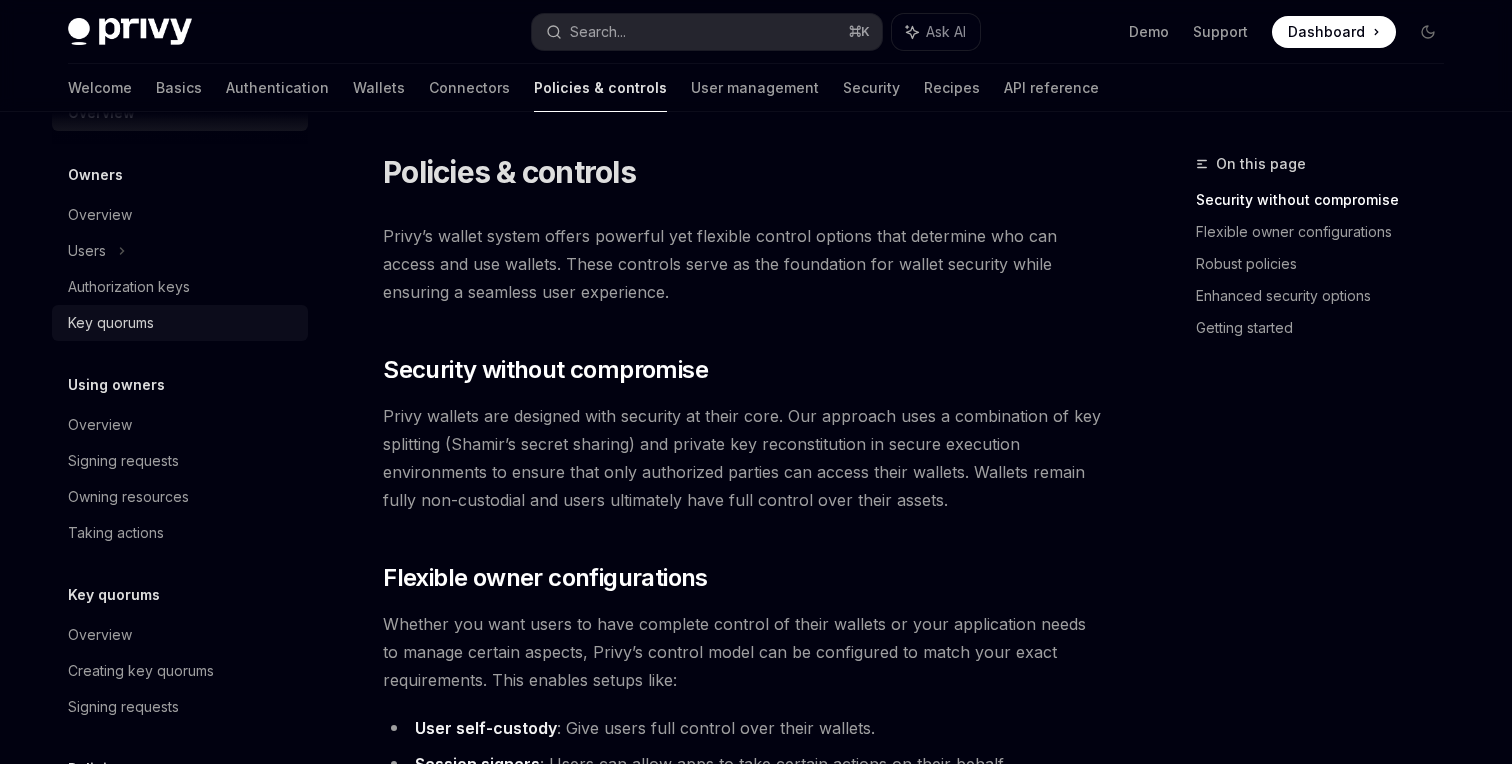 click on "Key quorums" at bounding box center (180, 323) 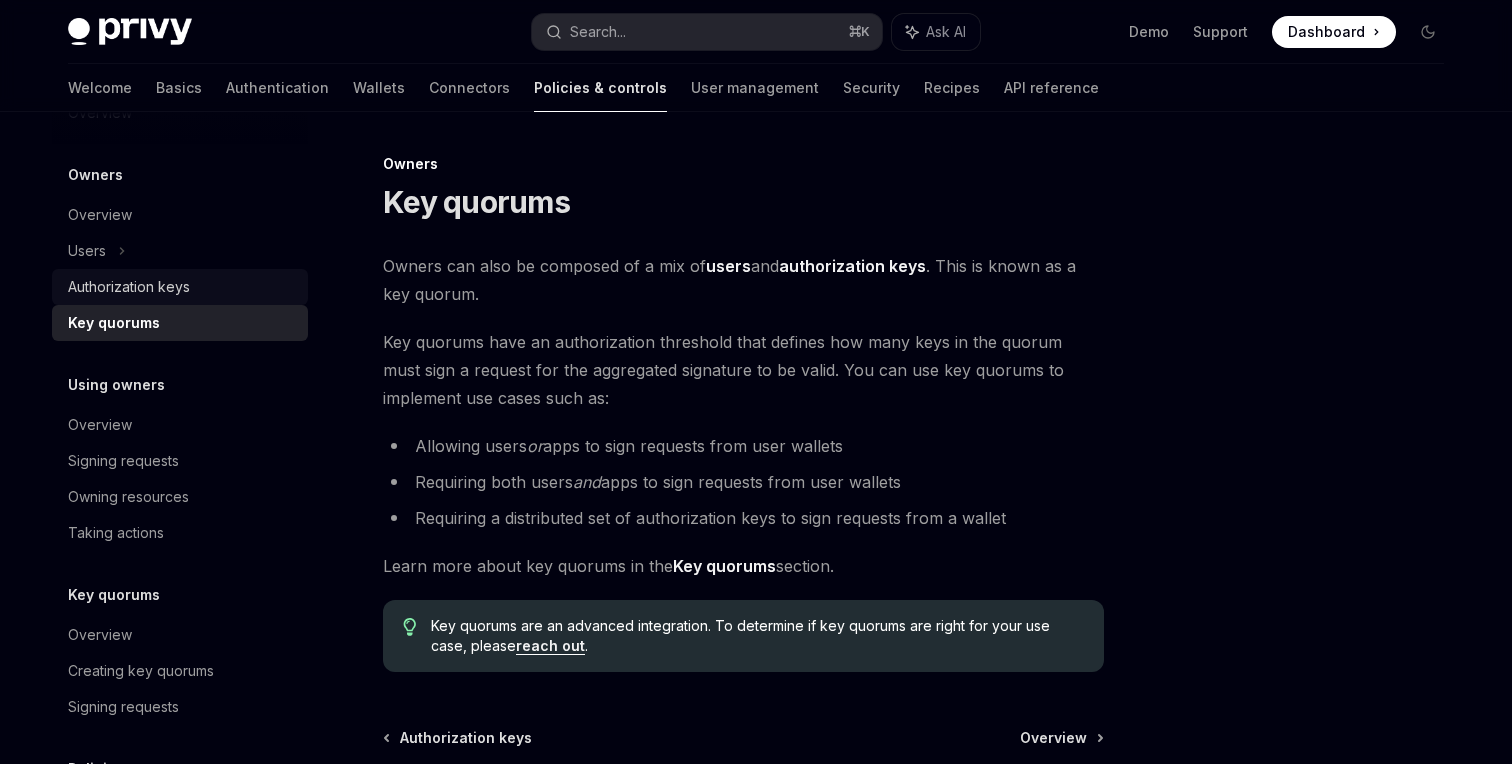 click on "Authorization keys" at bounding box center [129, 287] 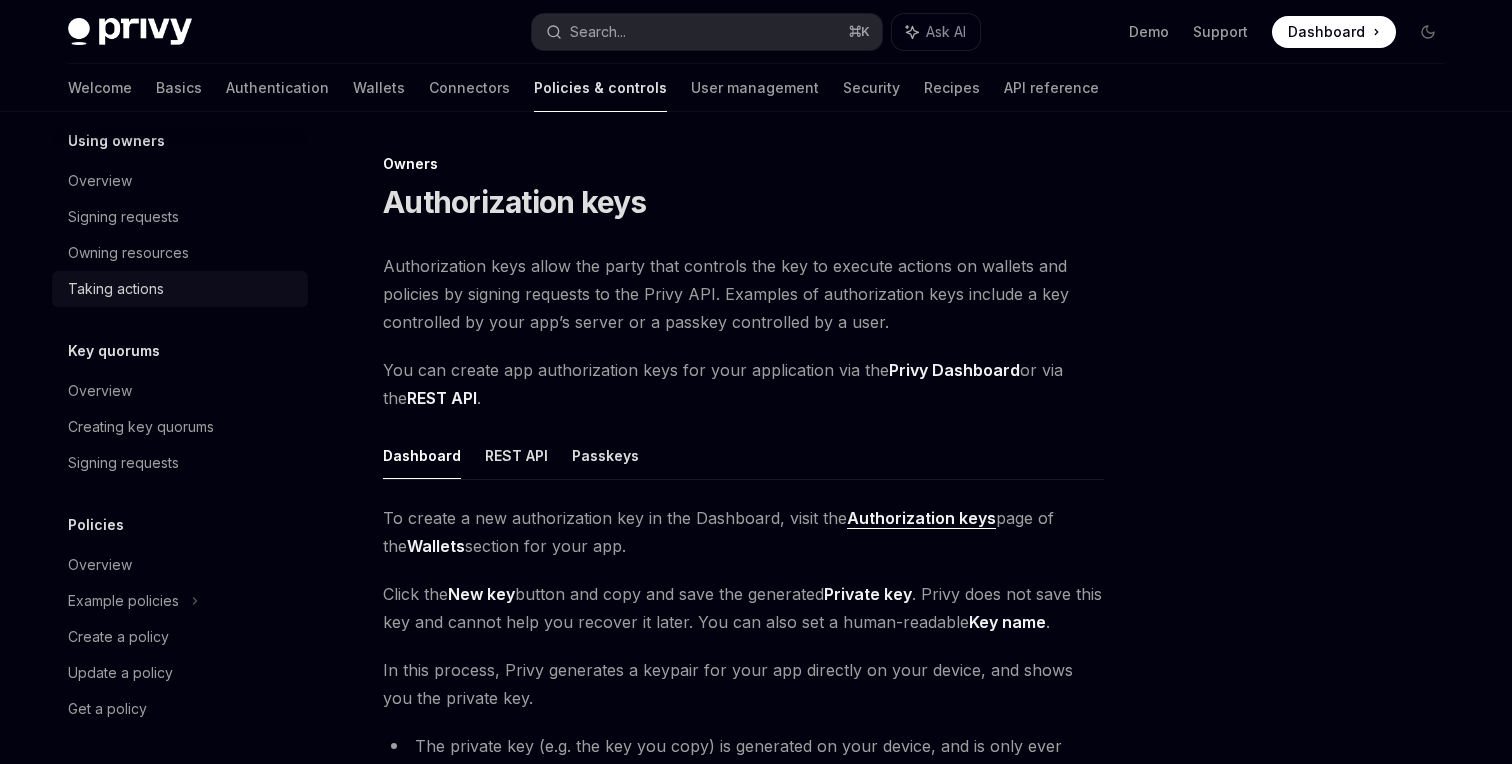 scroll, scrollTop: 296, scrollLeft: 0, axis: vertical 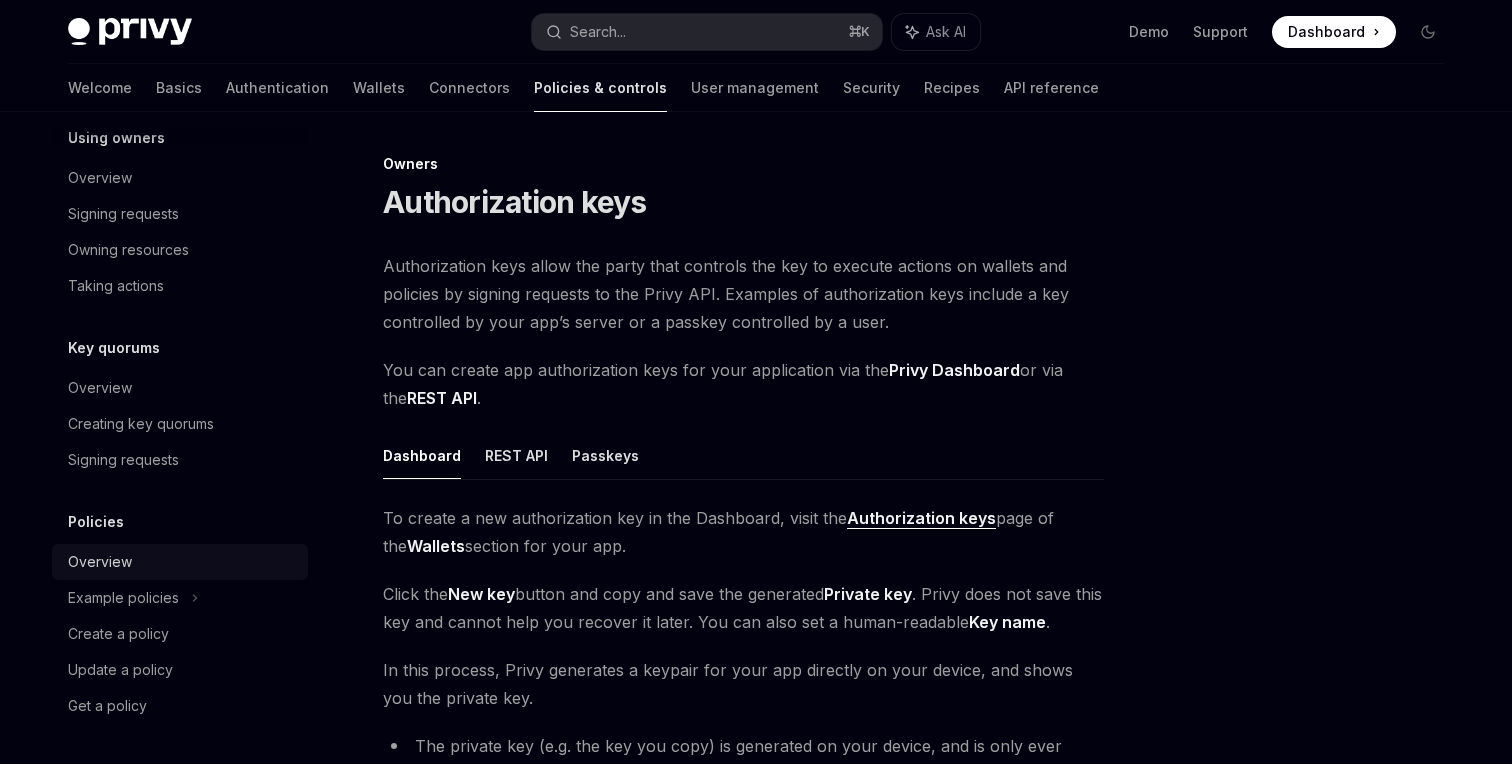 click on "Overview" at bounding box center (100, 562) 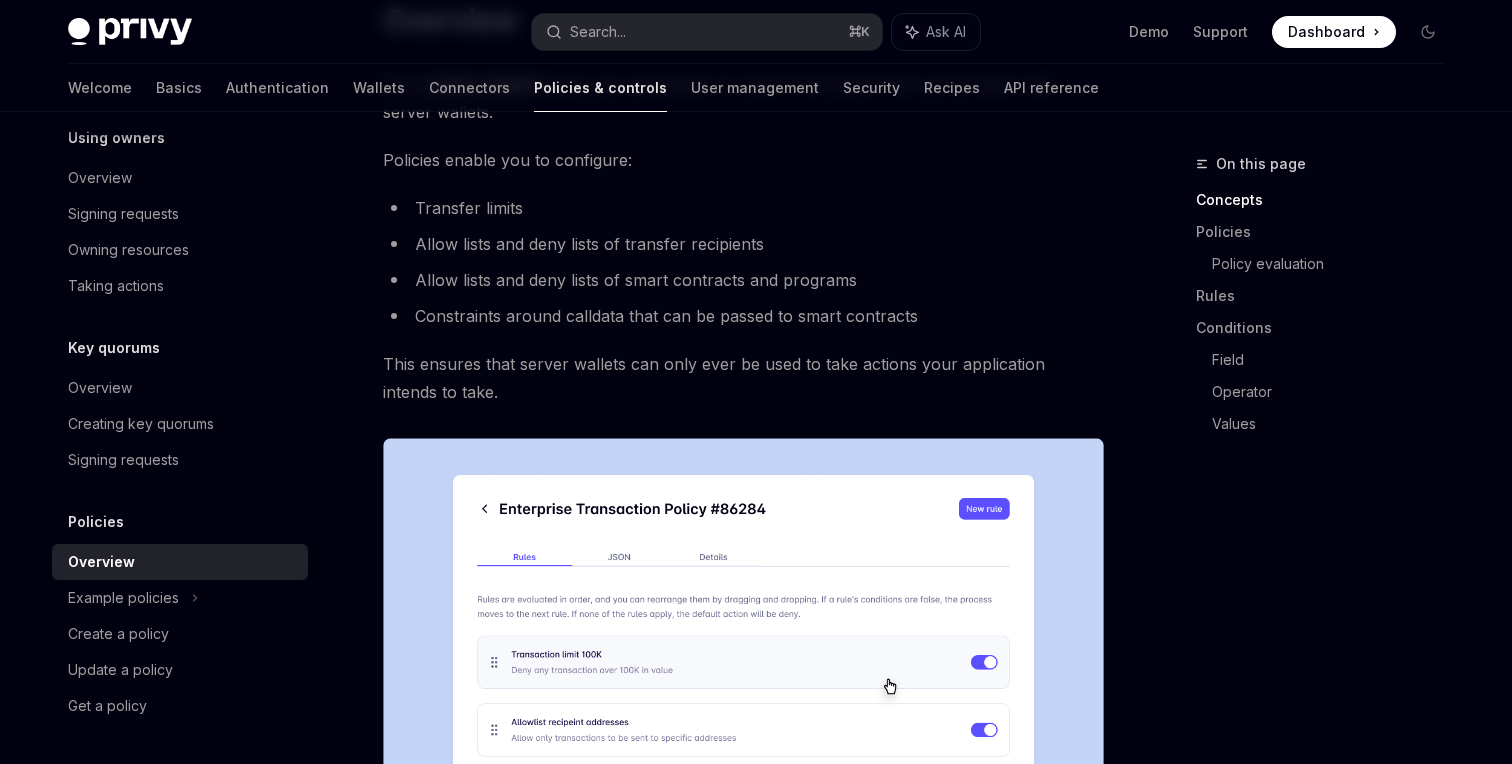 scroll, scrollTop: 422, scrollLeft: 0, axis: vertical 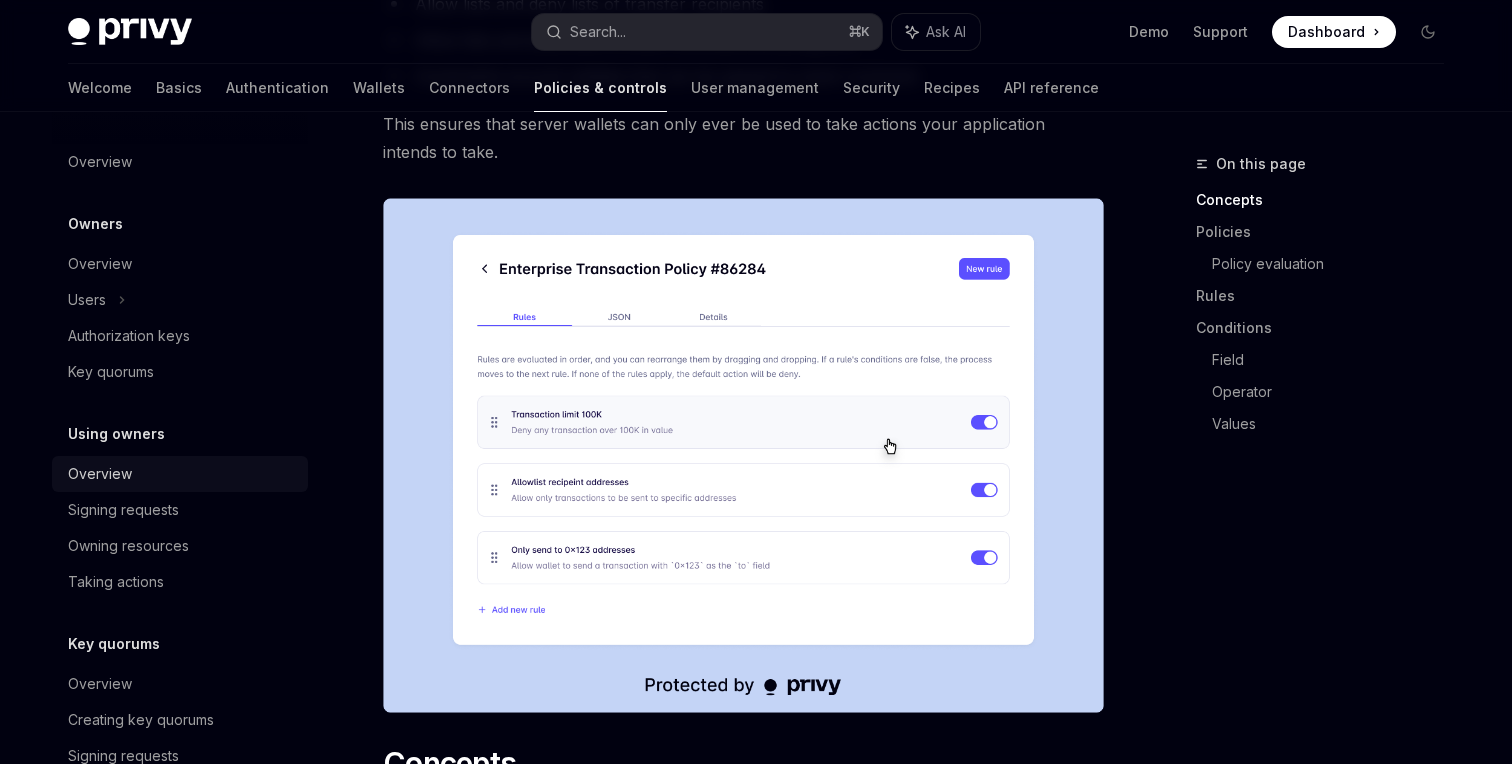 click on "Overview" at bounding box center (182, 474) 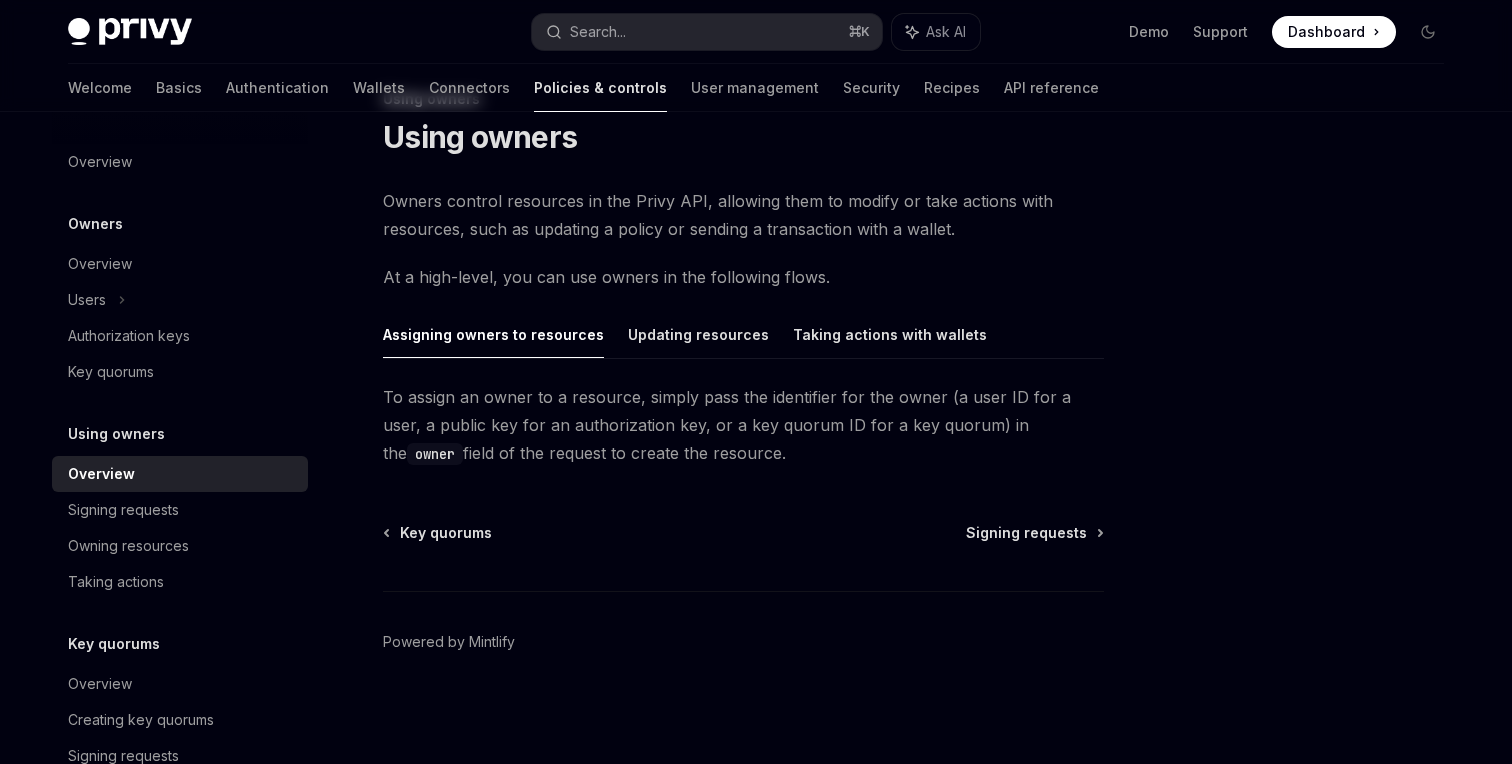 scroll, scrollTop: 0, scrollLeft: 0, axis: both 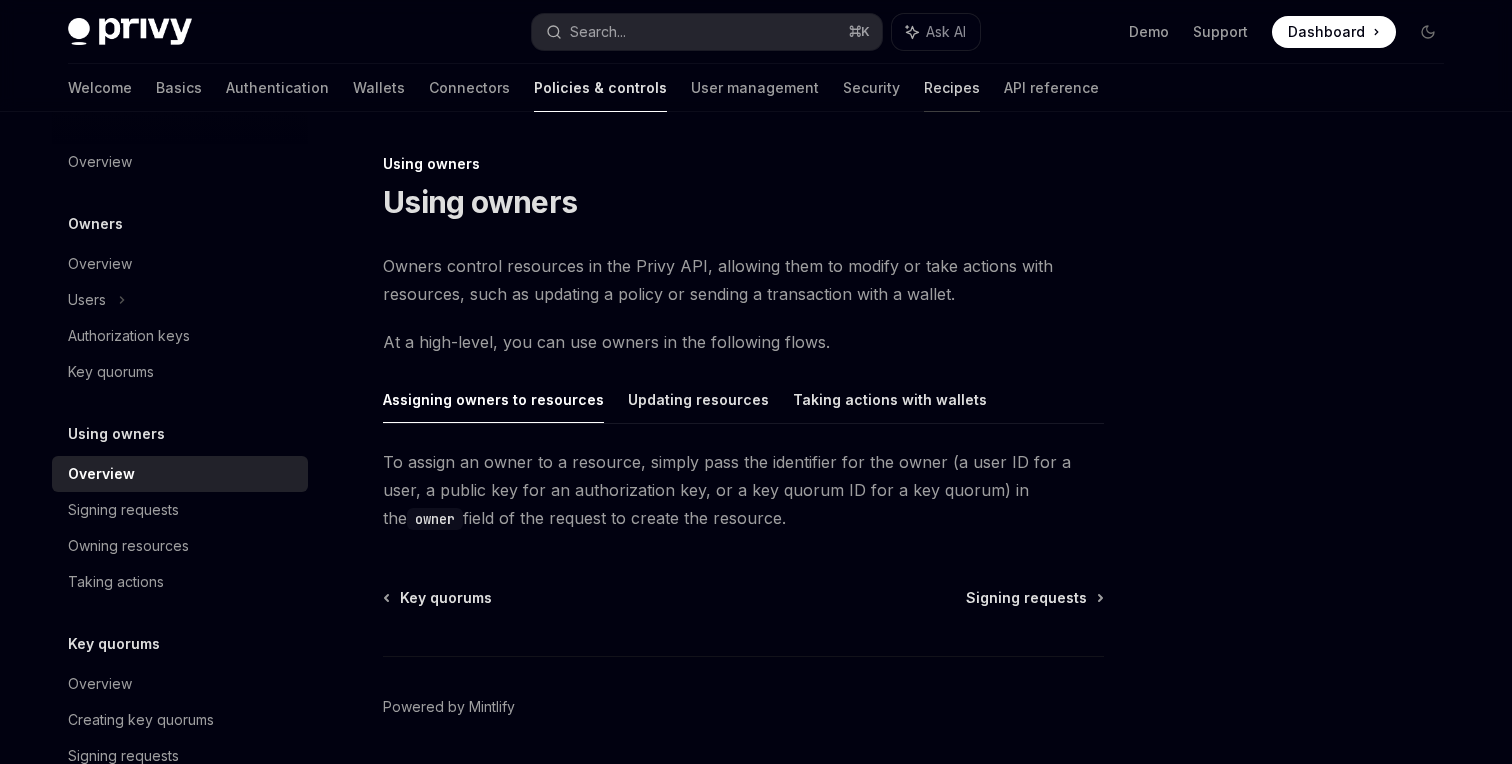 click on "Recipes" at bounding box center [952, 88] 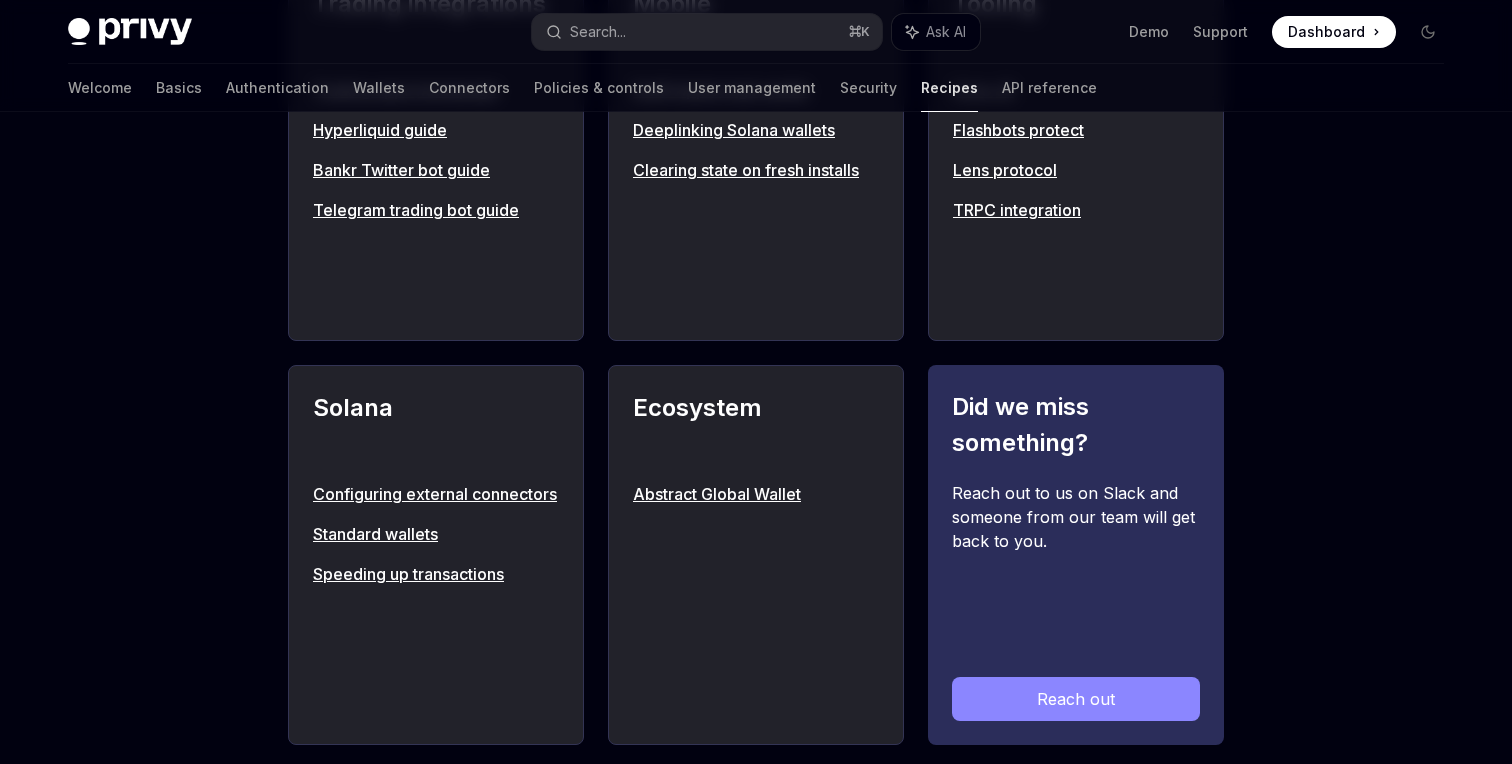 scroll, scrollTop: 1794, scrollLeft: 0, axis: vertical 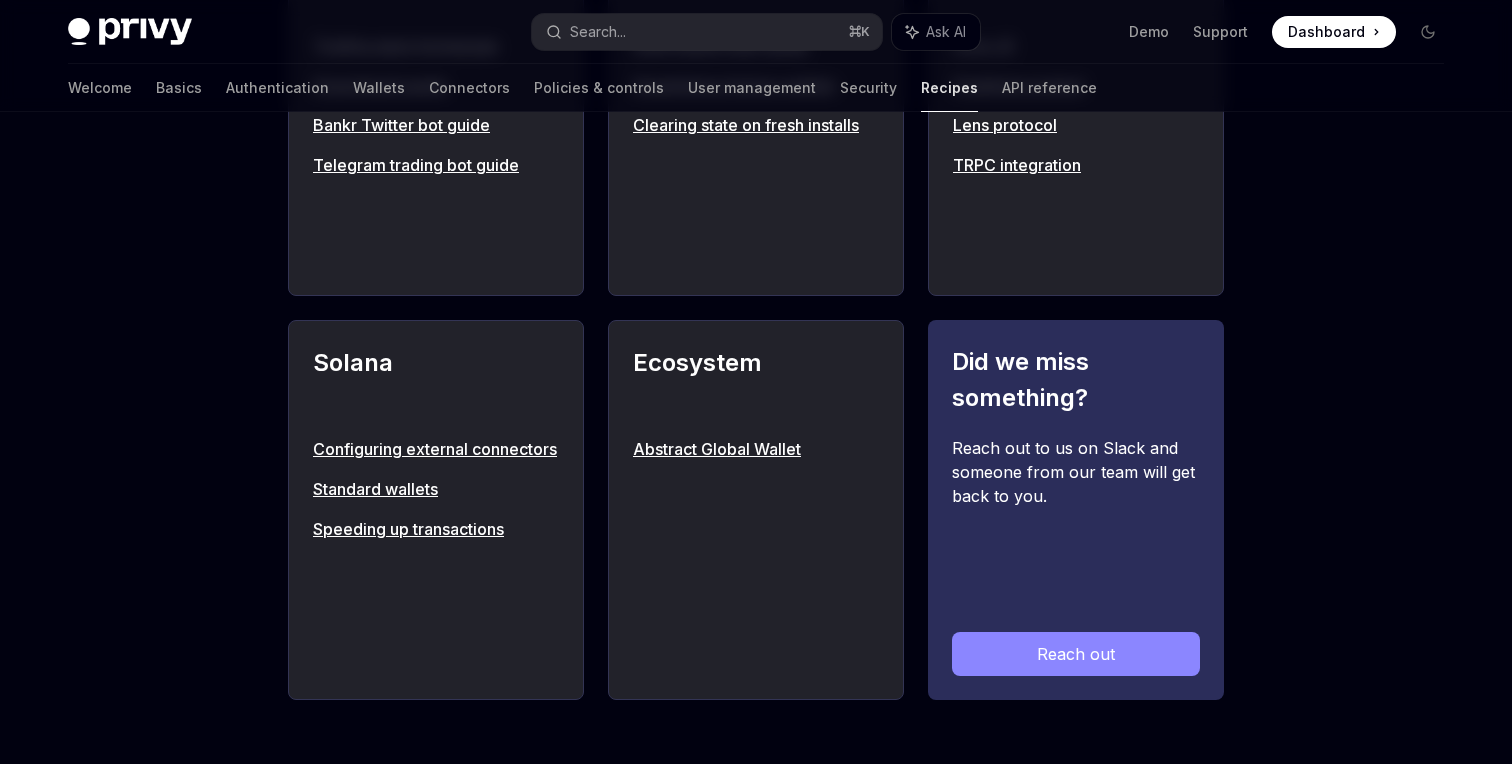 click on "Speeding up transactions" at bounding box center [436, 529] 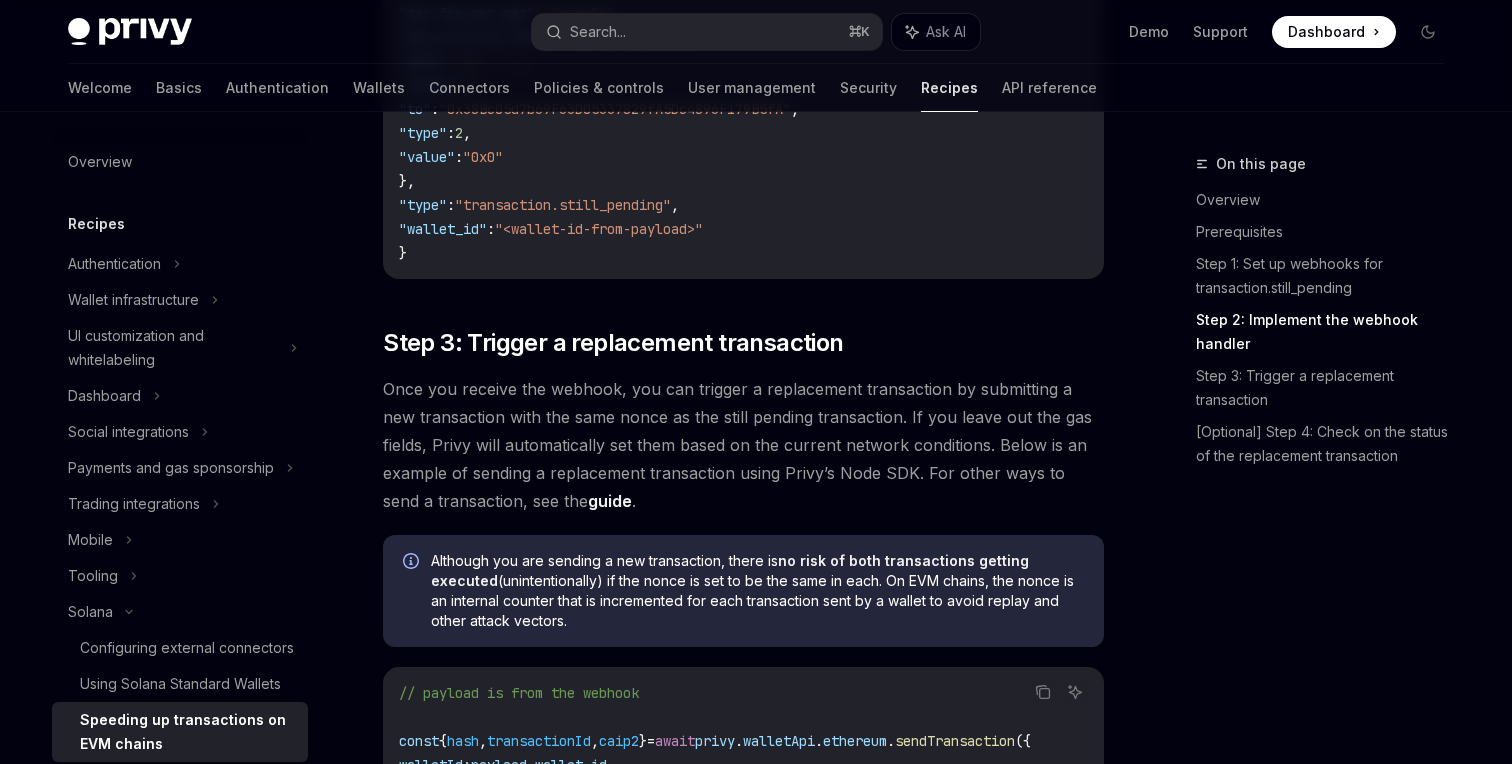 scroll, scrollTop: 1378, scrollLeft: 0, axis: vertical 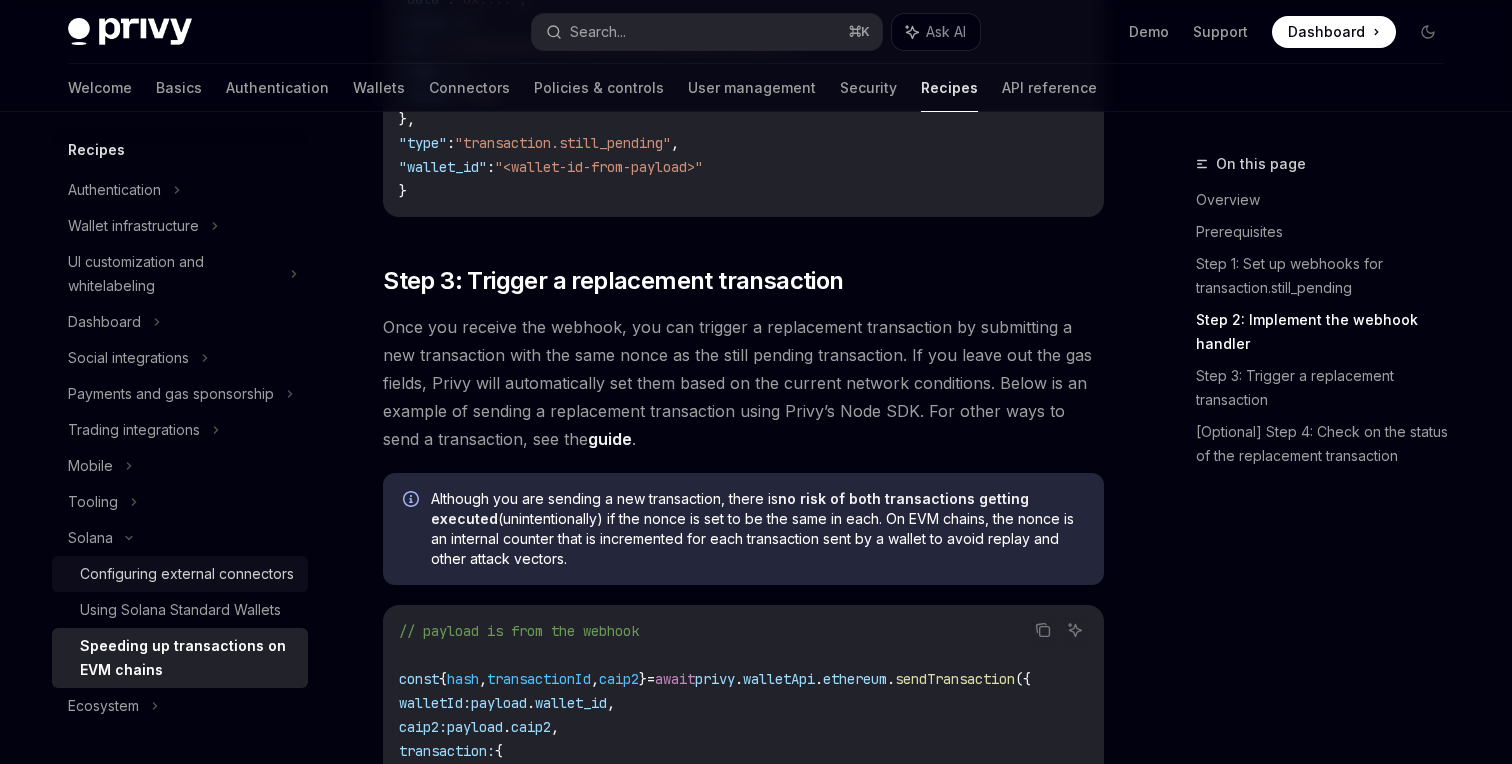 click on "Configuring external connectors" at bounding box center (187, 574) 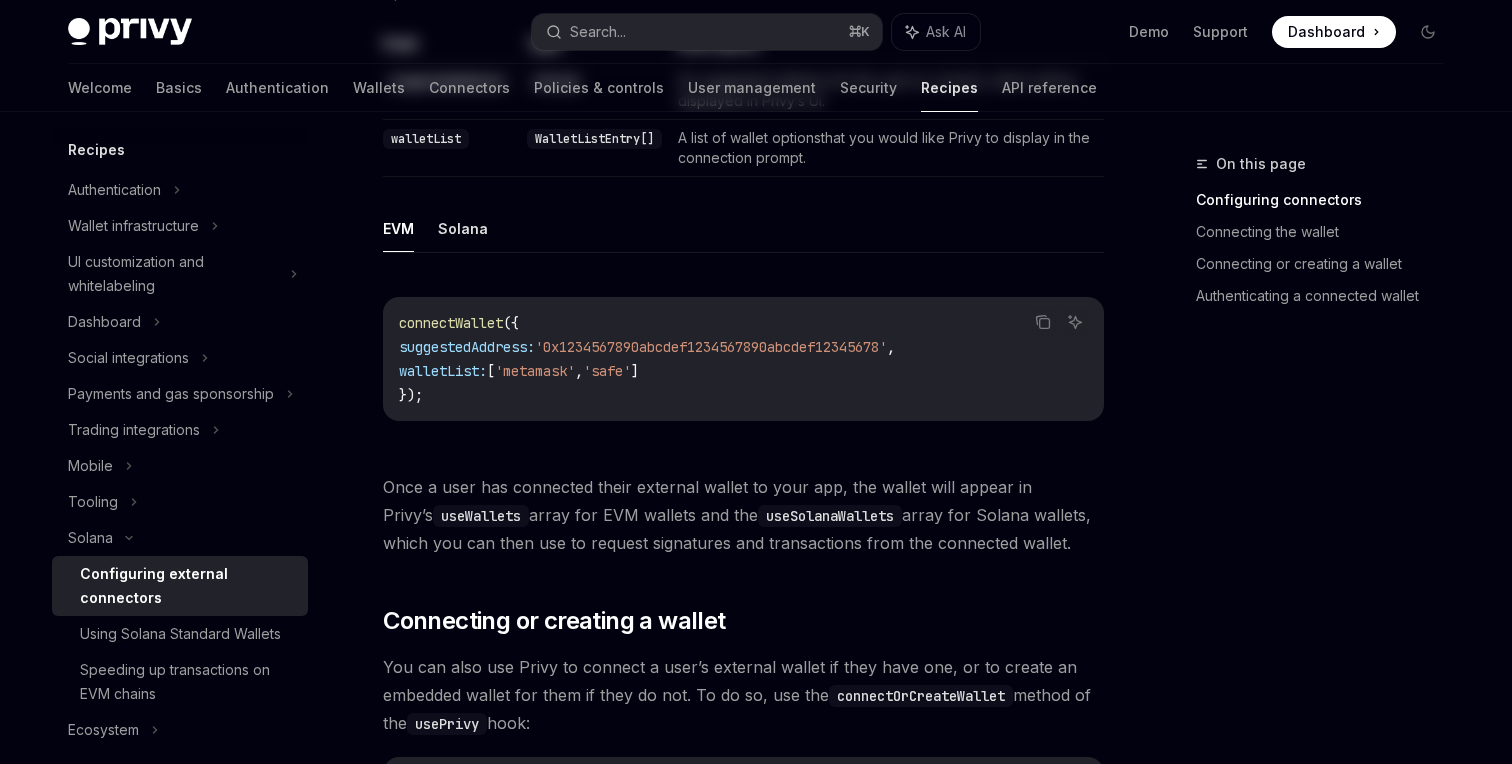 scroll, scrollTop: 0, scrollLeft: 0, axis: both 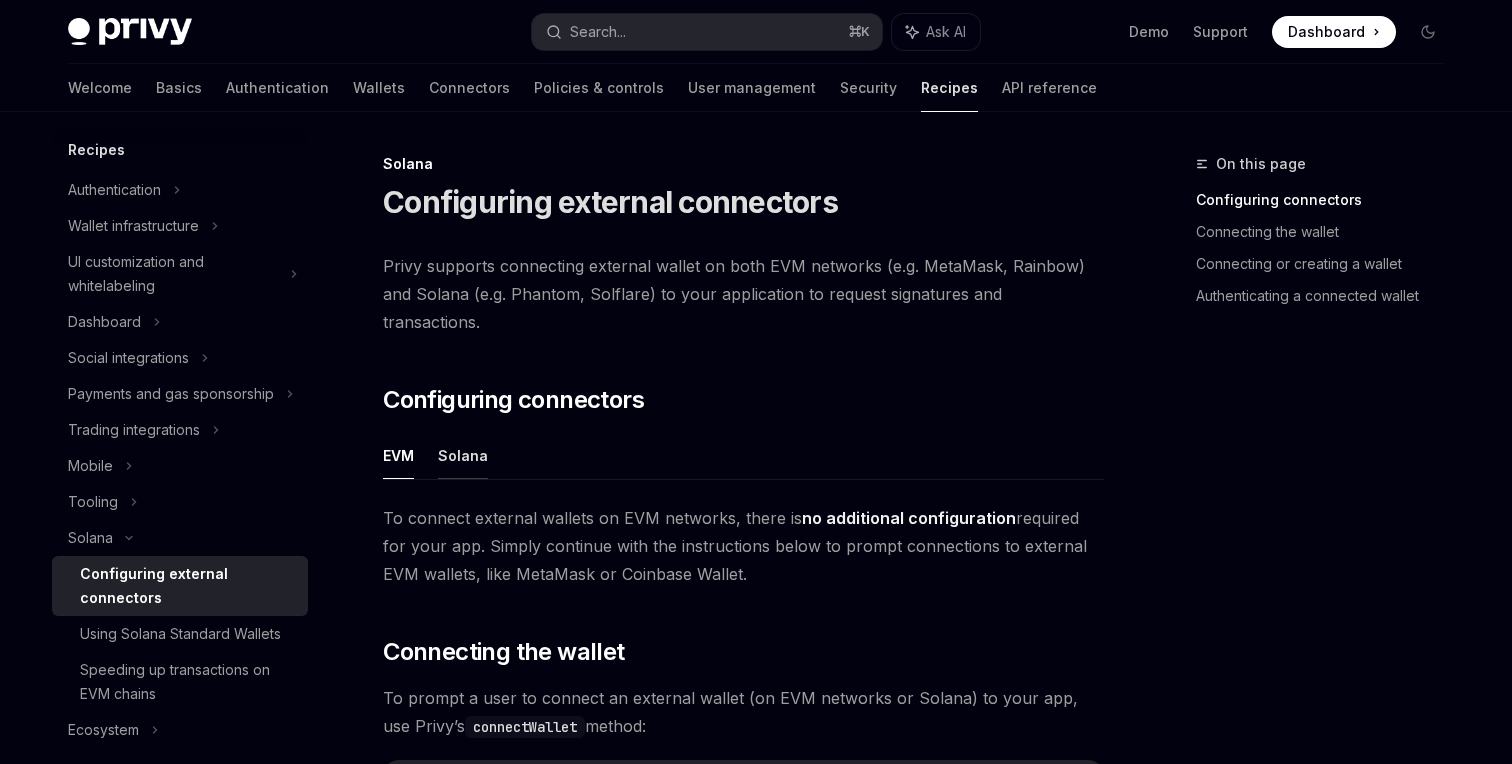 click on "Solana" at bounding box center [463, 455] 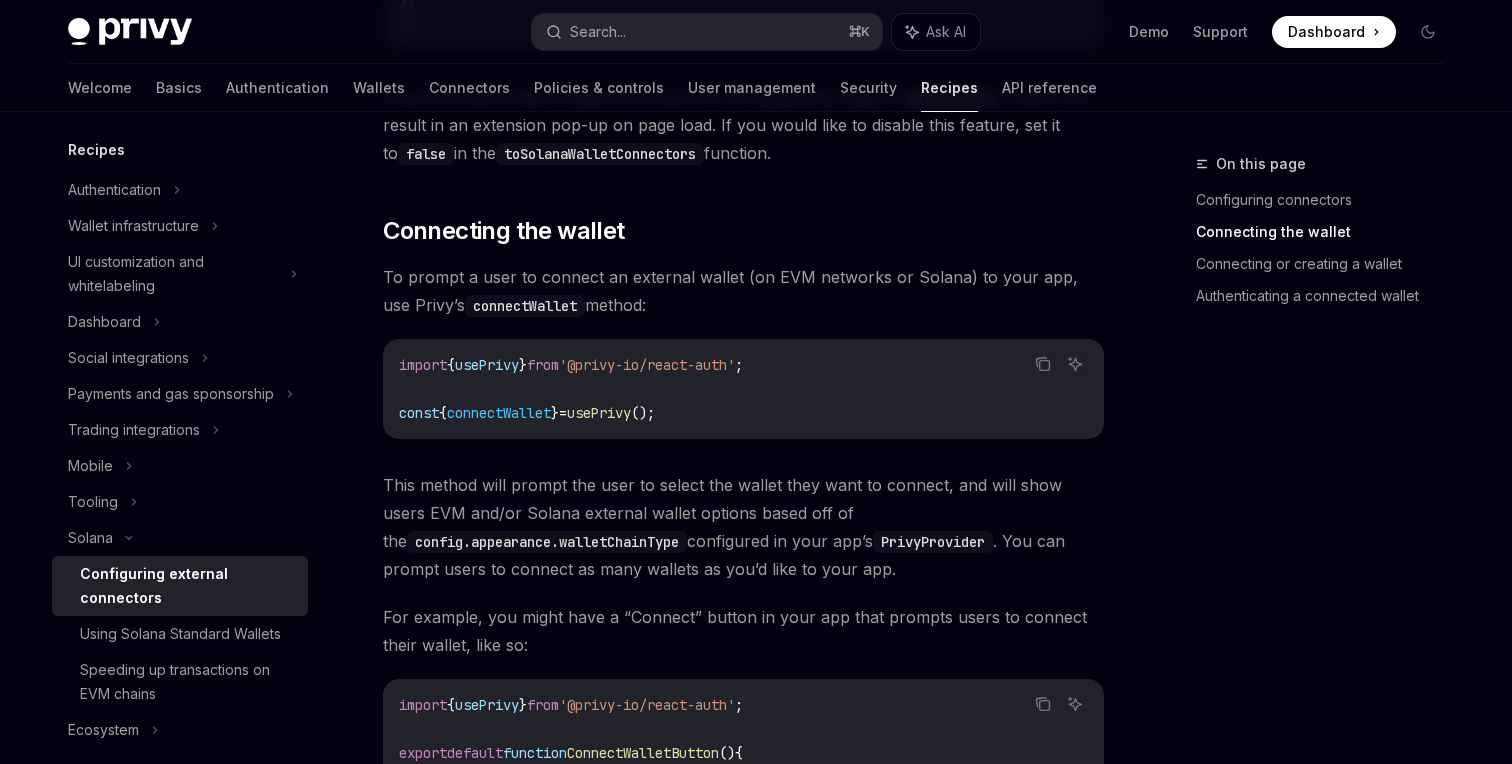 scroll, scrollTop: 1543, scrollLeft: 0, axis: vertical 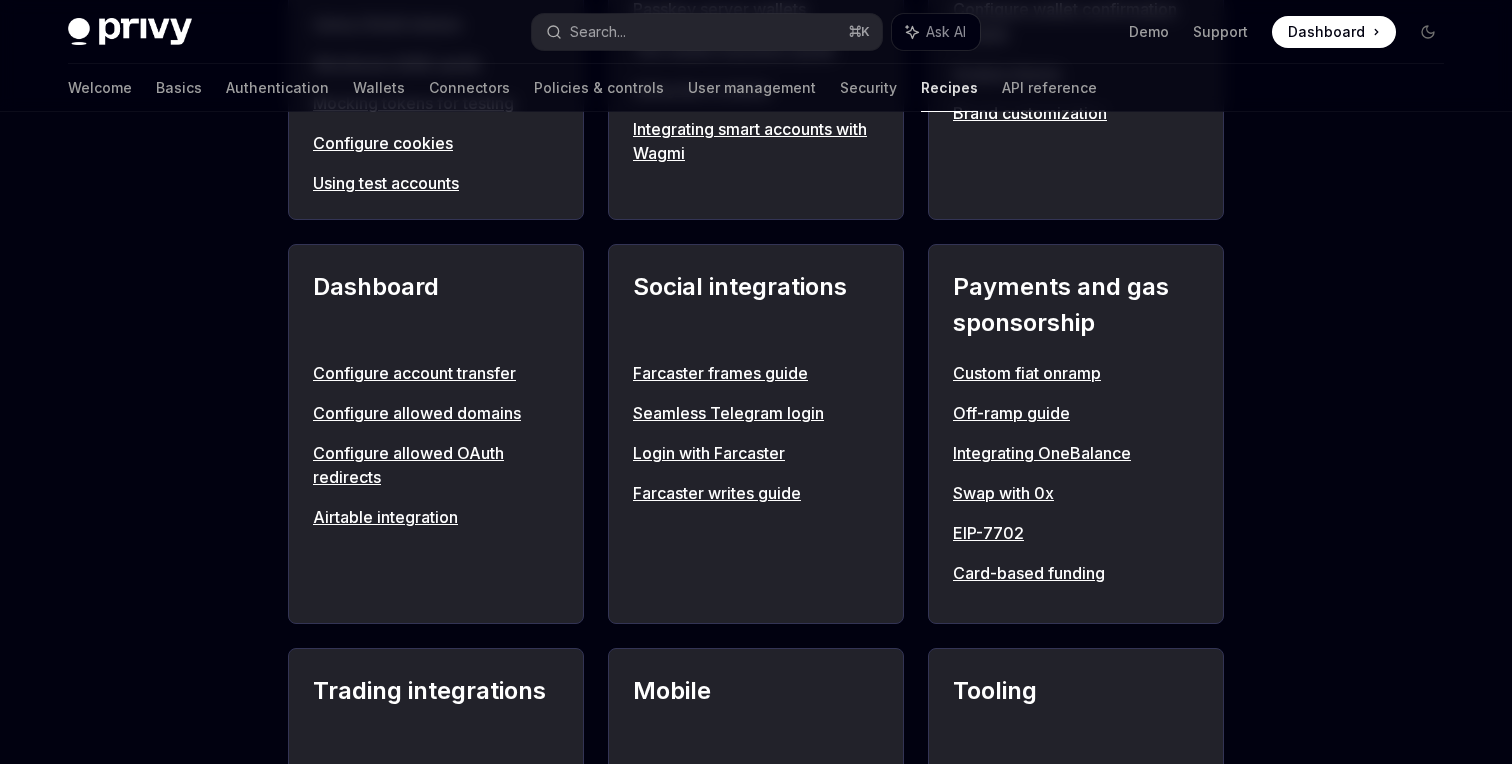 click on "Integrating OneBalance" at bounding box center (1076, 453) 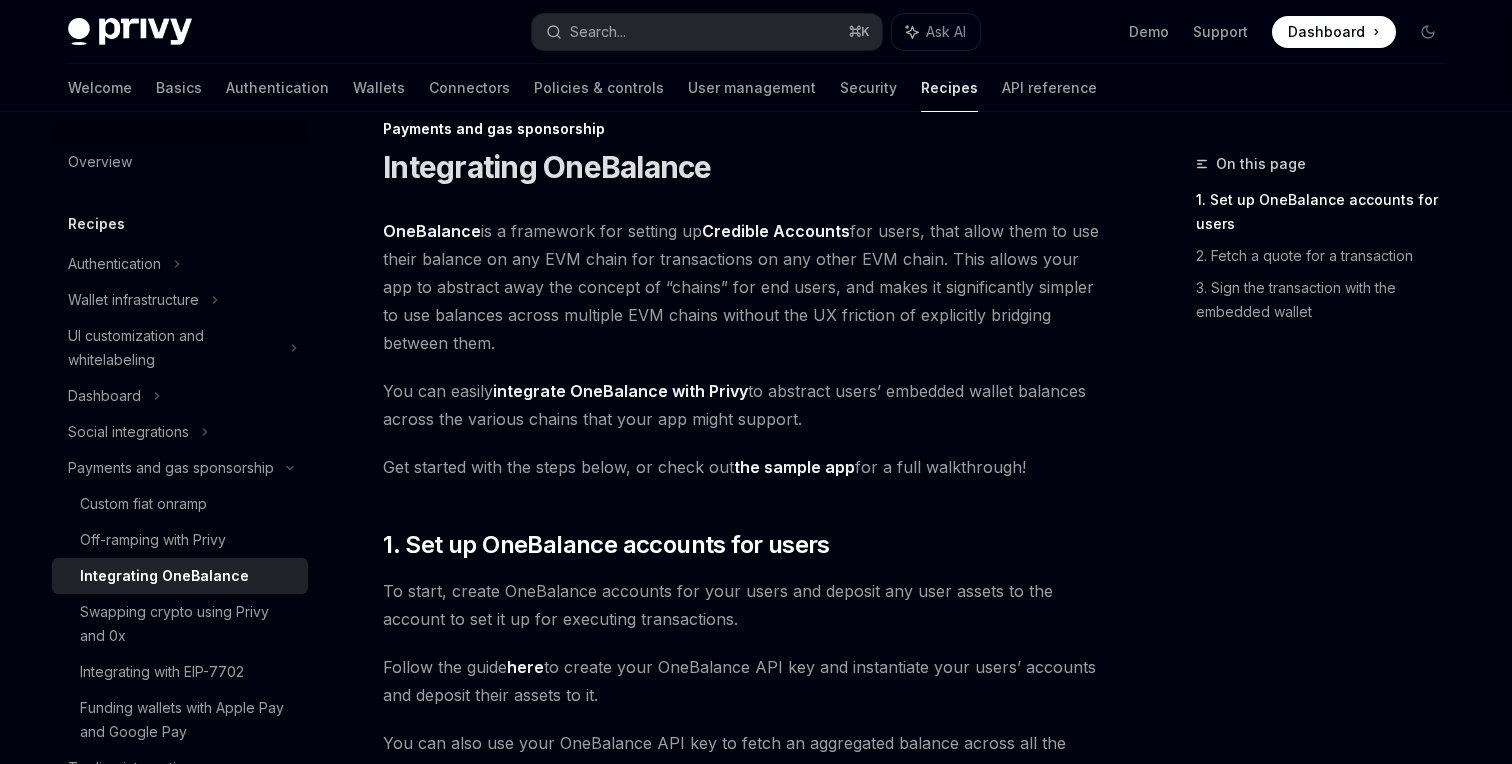 scroll, scrollTop: 532, scrollLeft: 0, axis: vertical 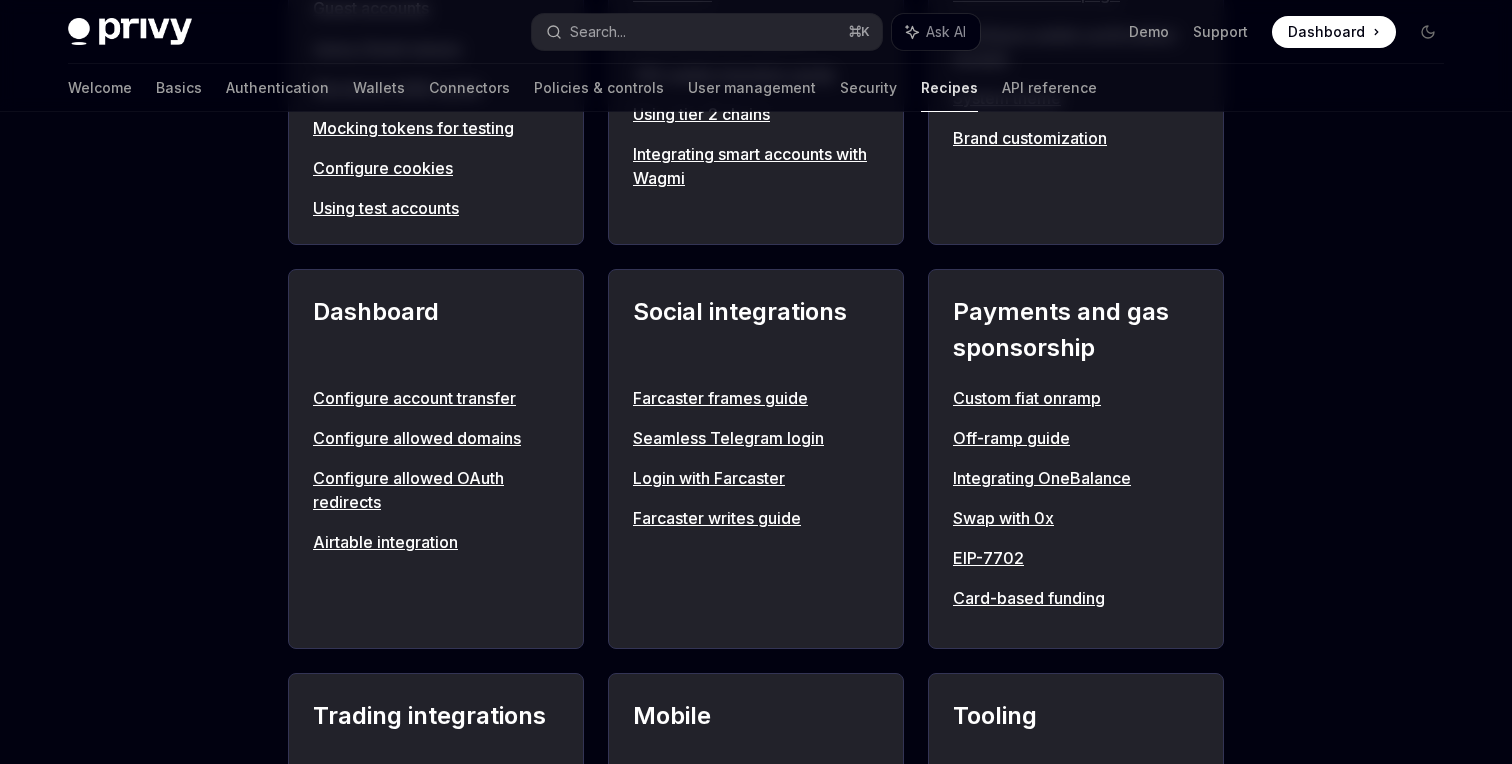 click on "Card-based funding" at bounding box center [1076, 598] 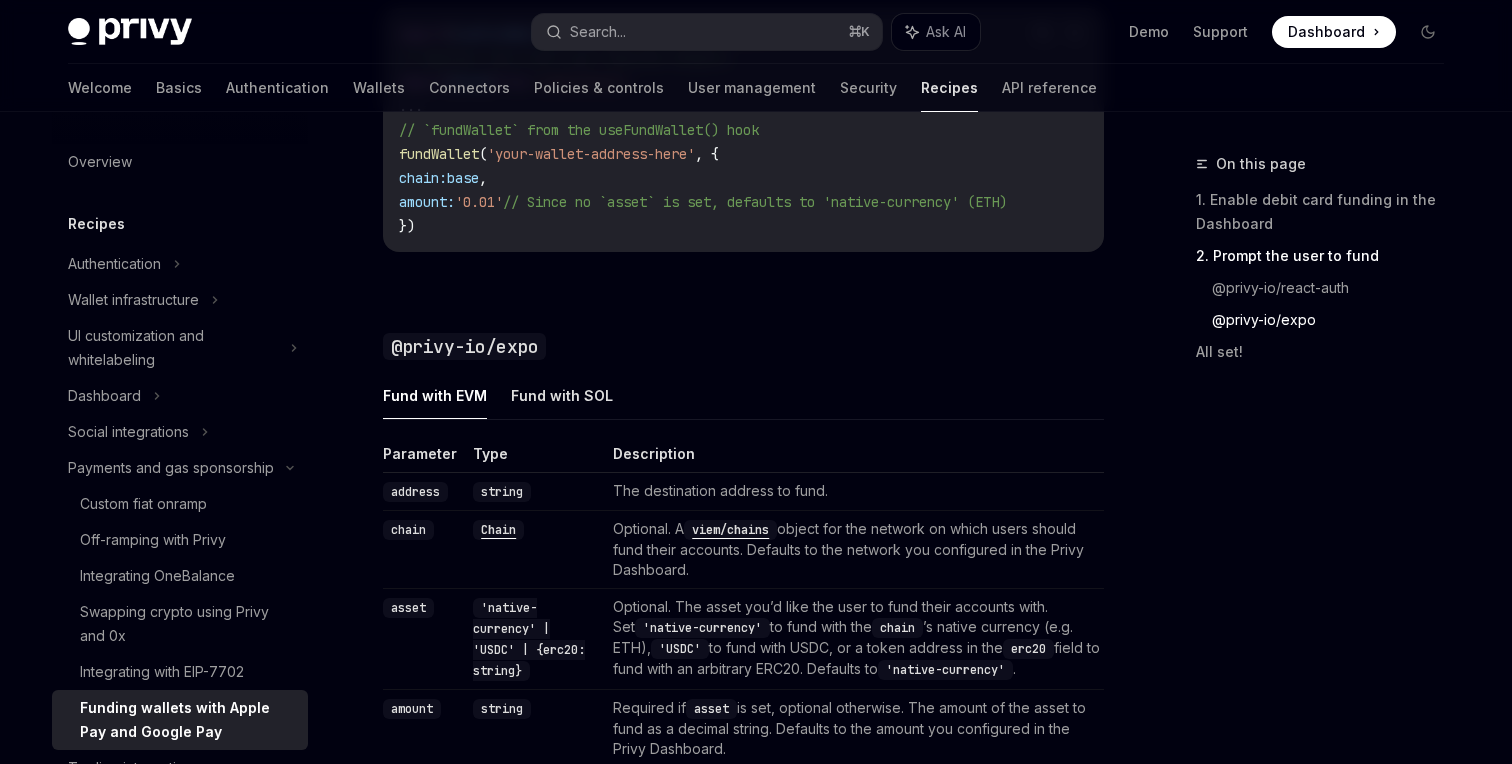 scroll, scrollTop: 1969, scrollLeft: 0, axis: vertical 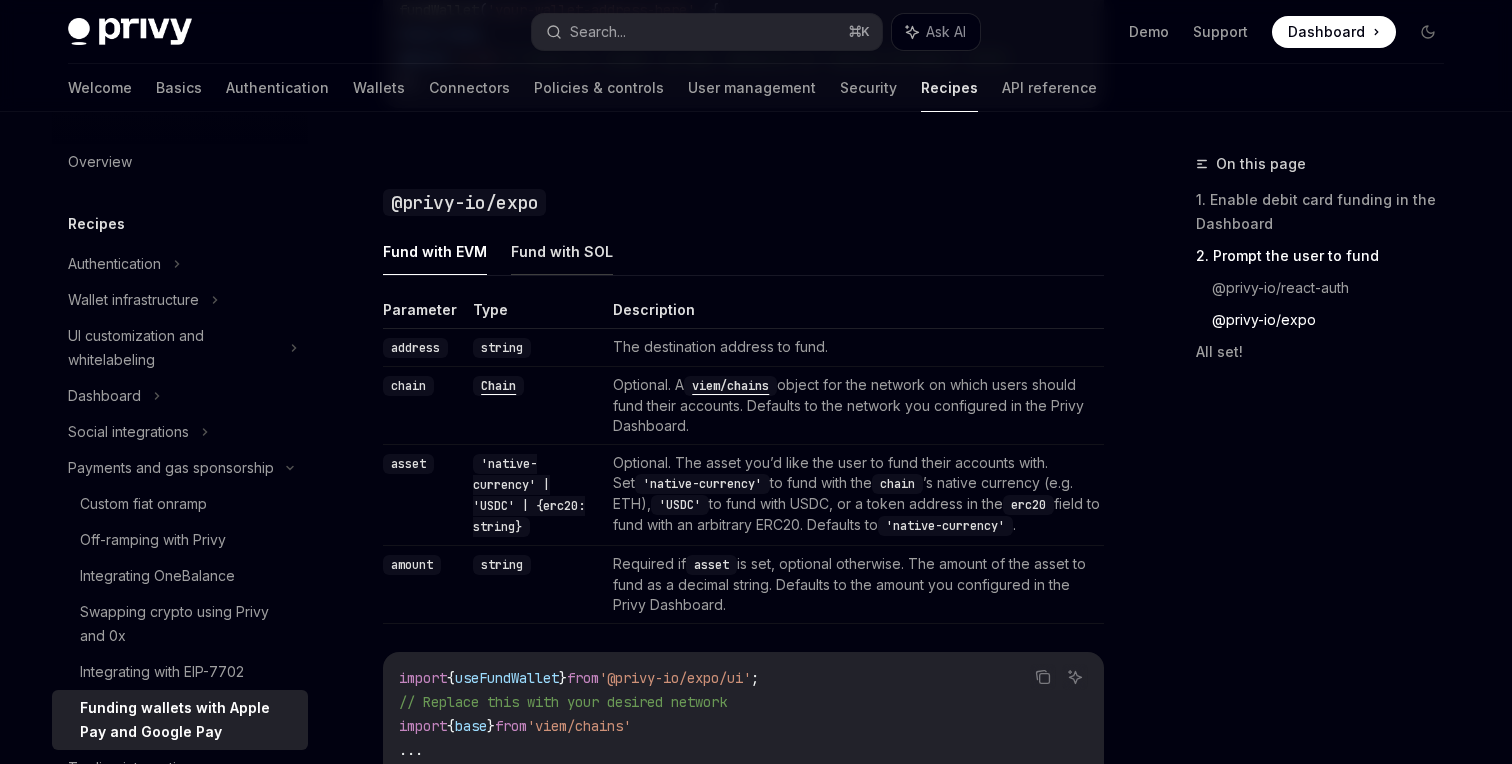 click on "Fund with SOL" at bounding box center [562, -499] 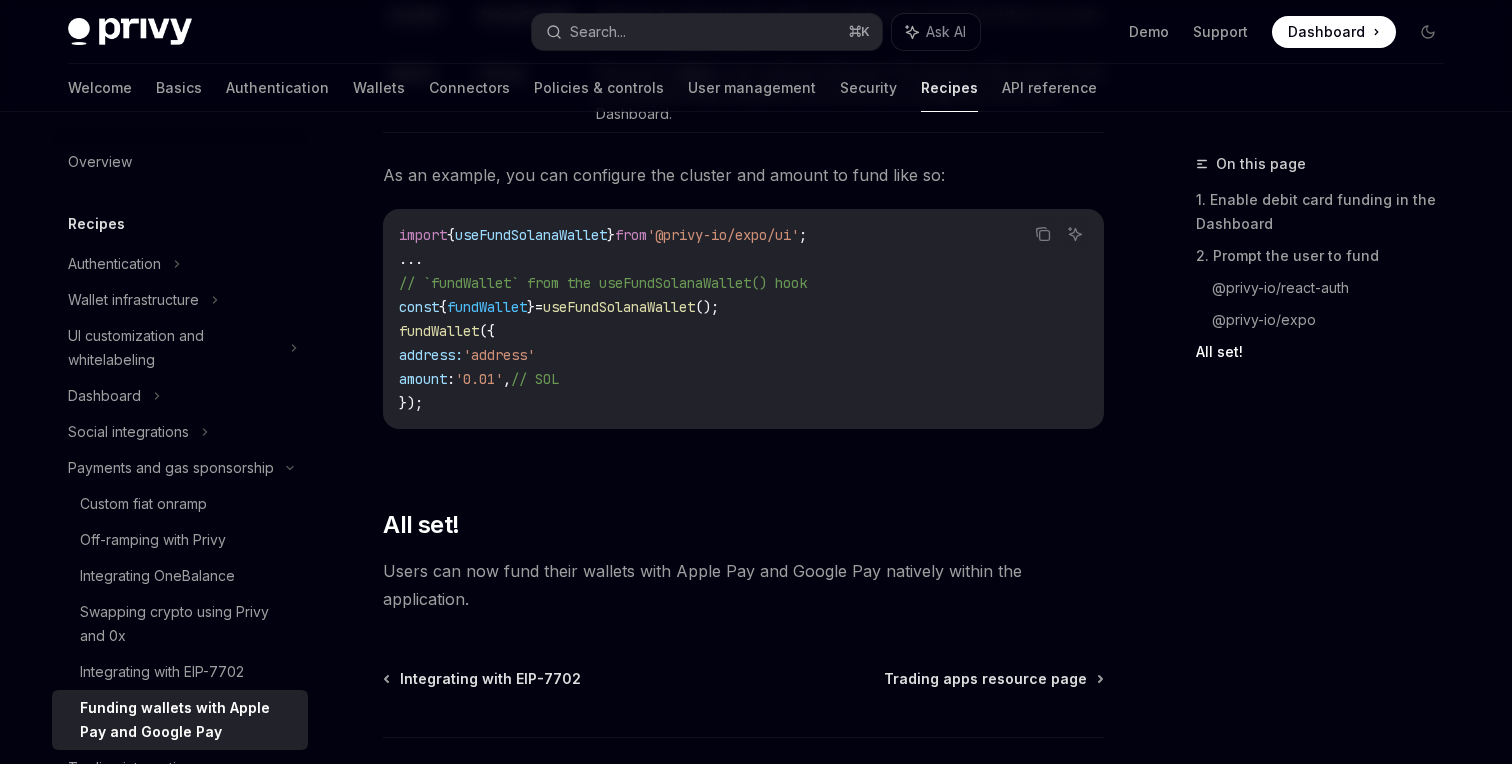 scroll, scrollTop: 2454, scrollLeft: 0, axis: vertical 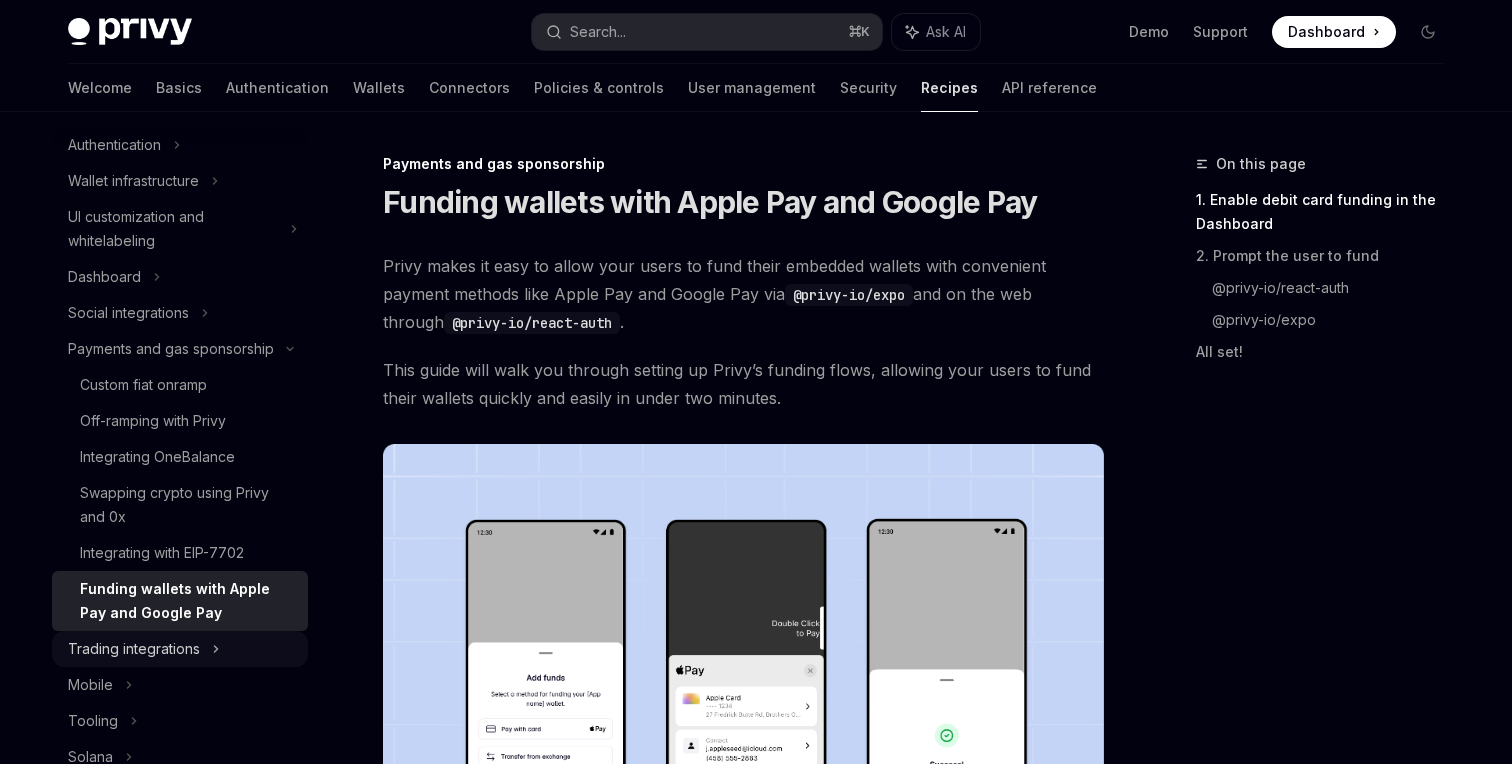 click on "Trading integrations" at bounding box center [180, 649] 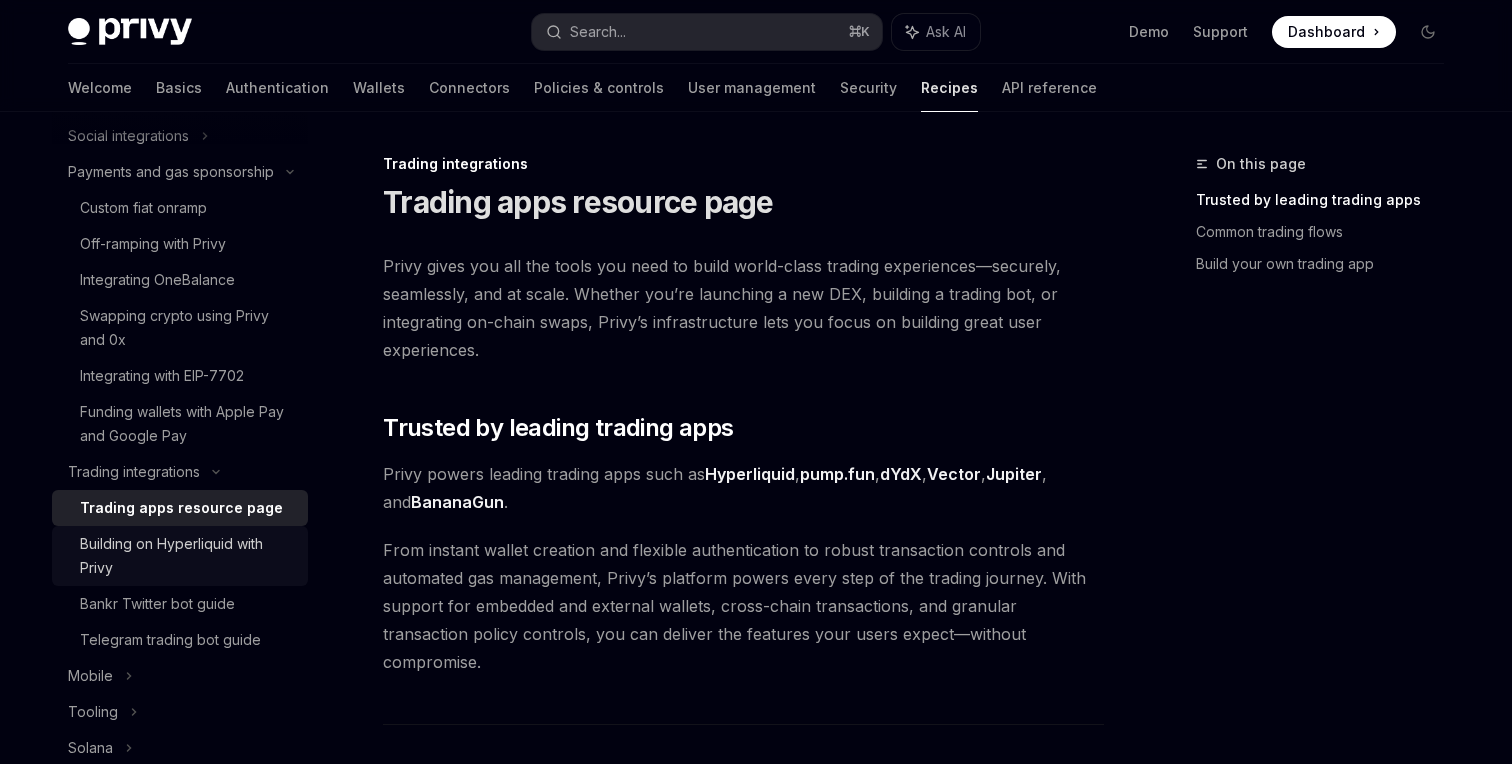 scroll, scrollTop: 303, scrollLeft: 0, axis: vertical 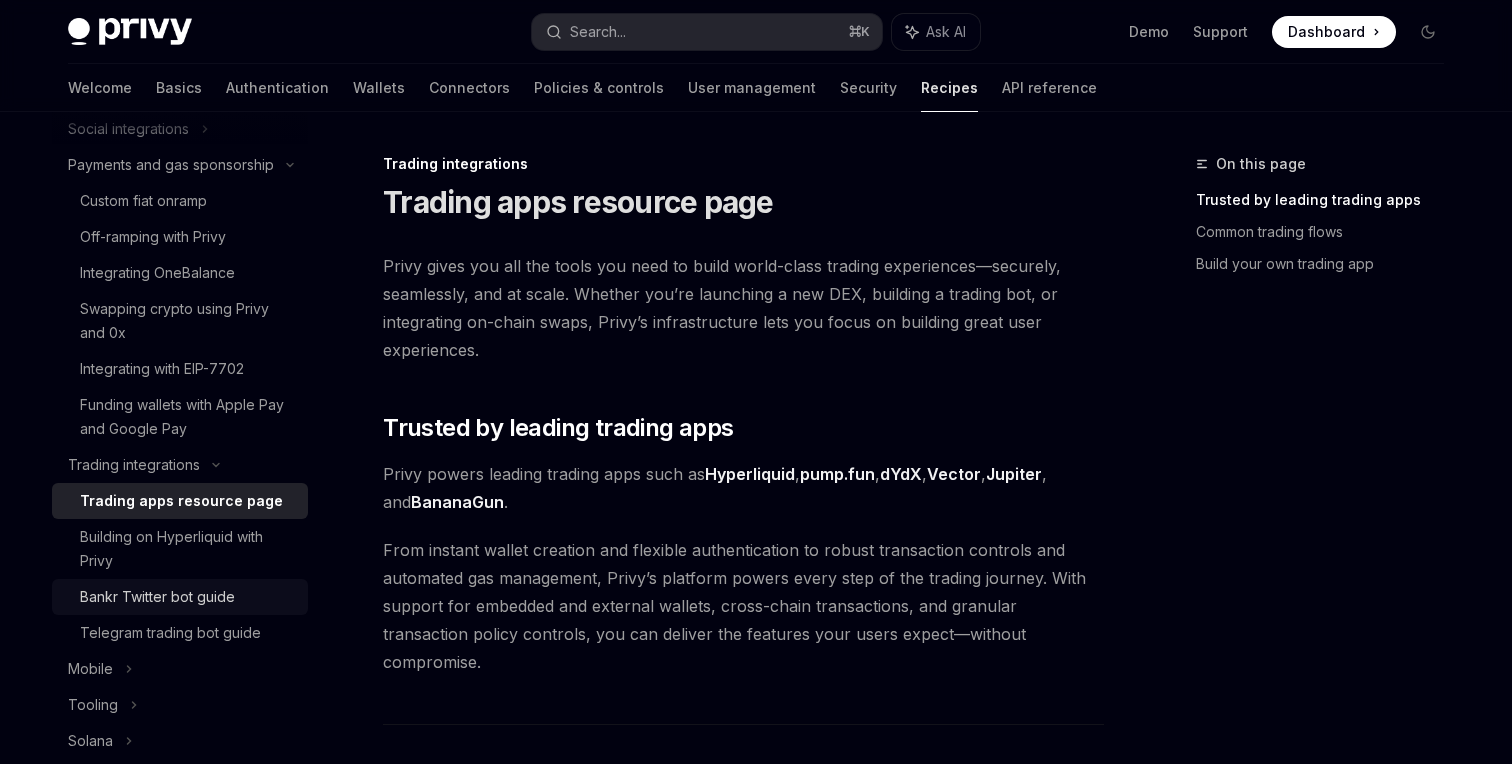 click on "Bankr Twitter bot guide" at bounding box center (157, 597) 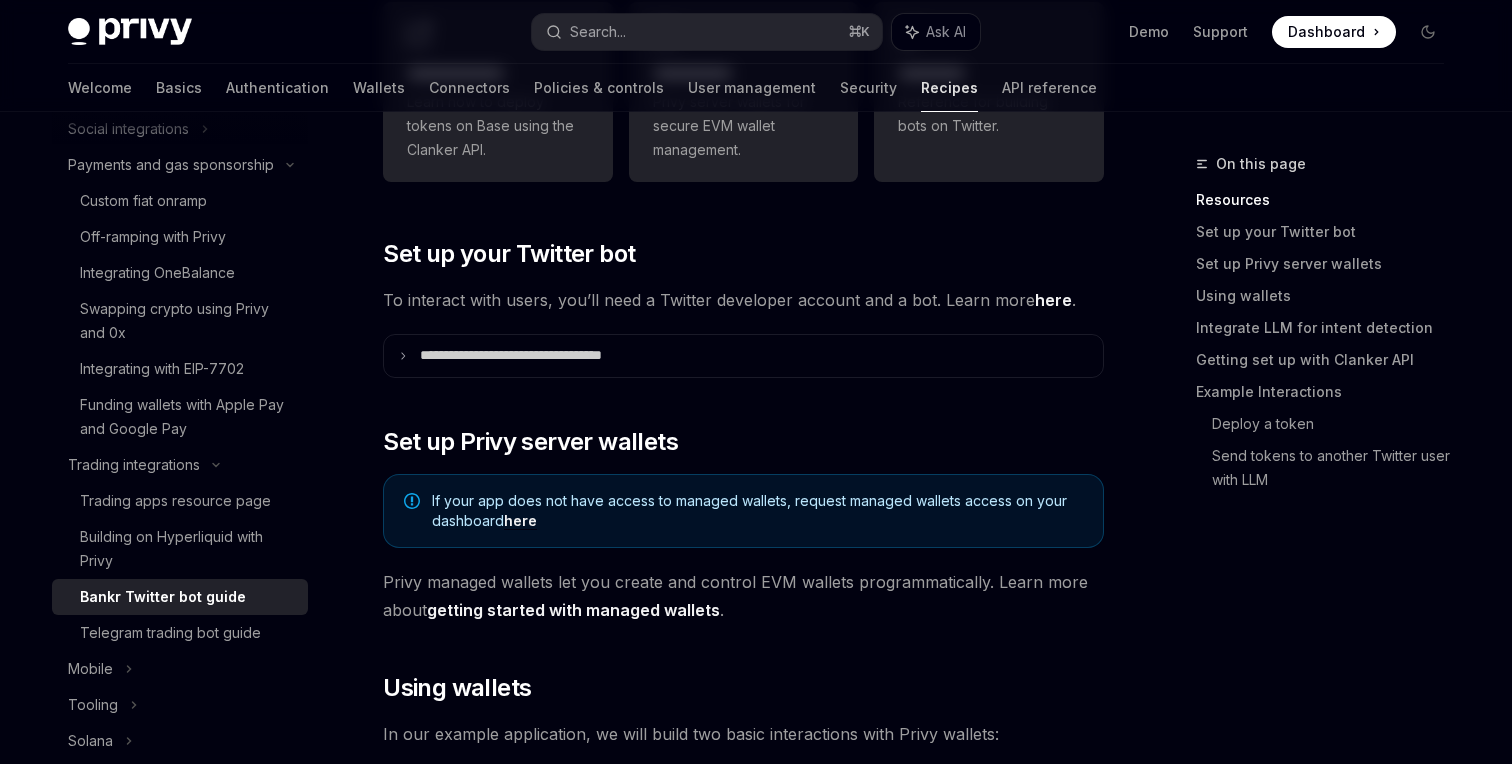 scroll, scrollTop: 469, scrollLeft: 0, axis: vertical 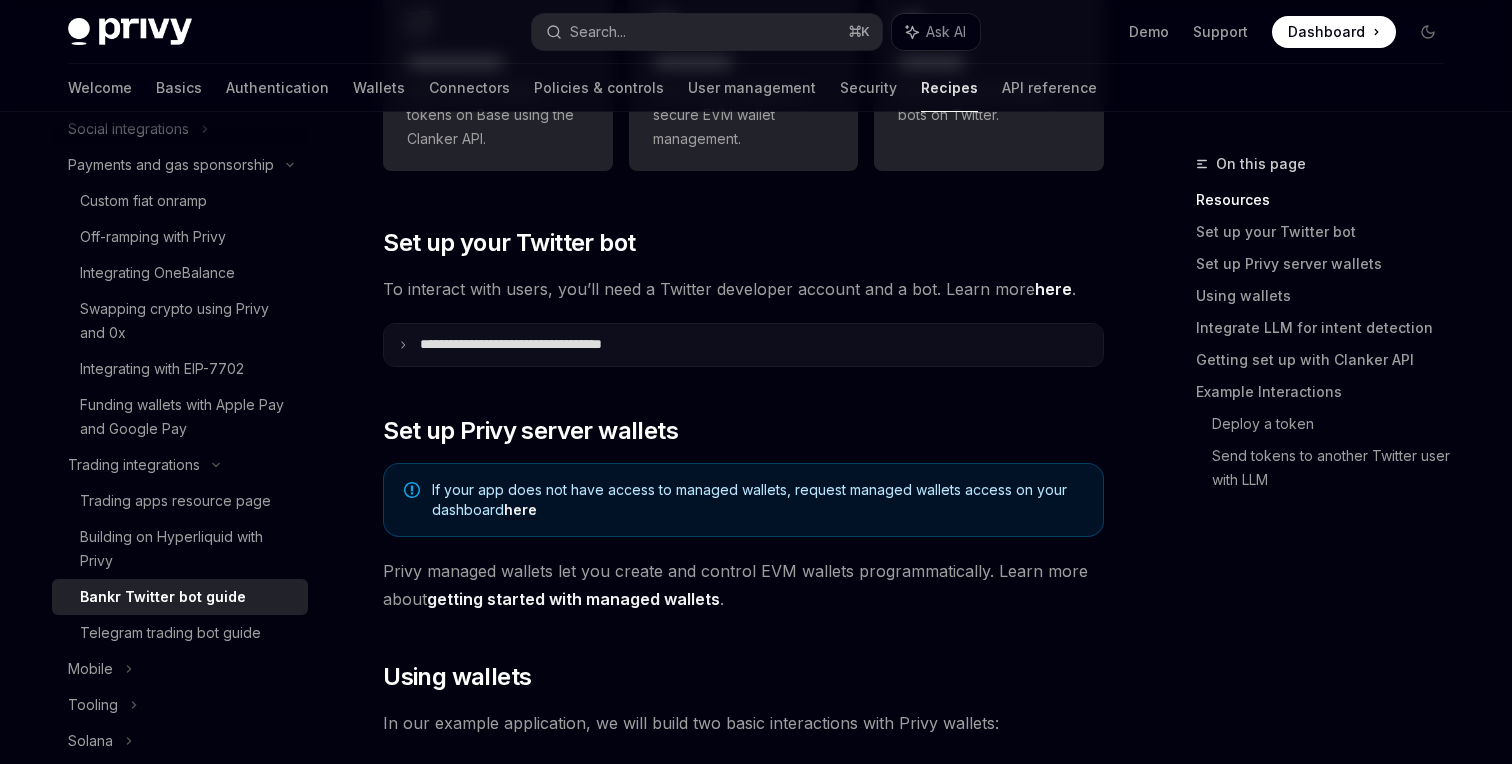 click 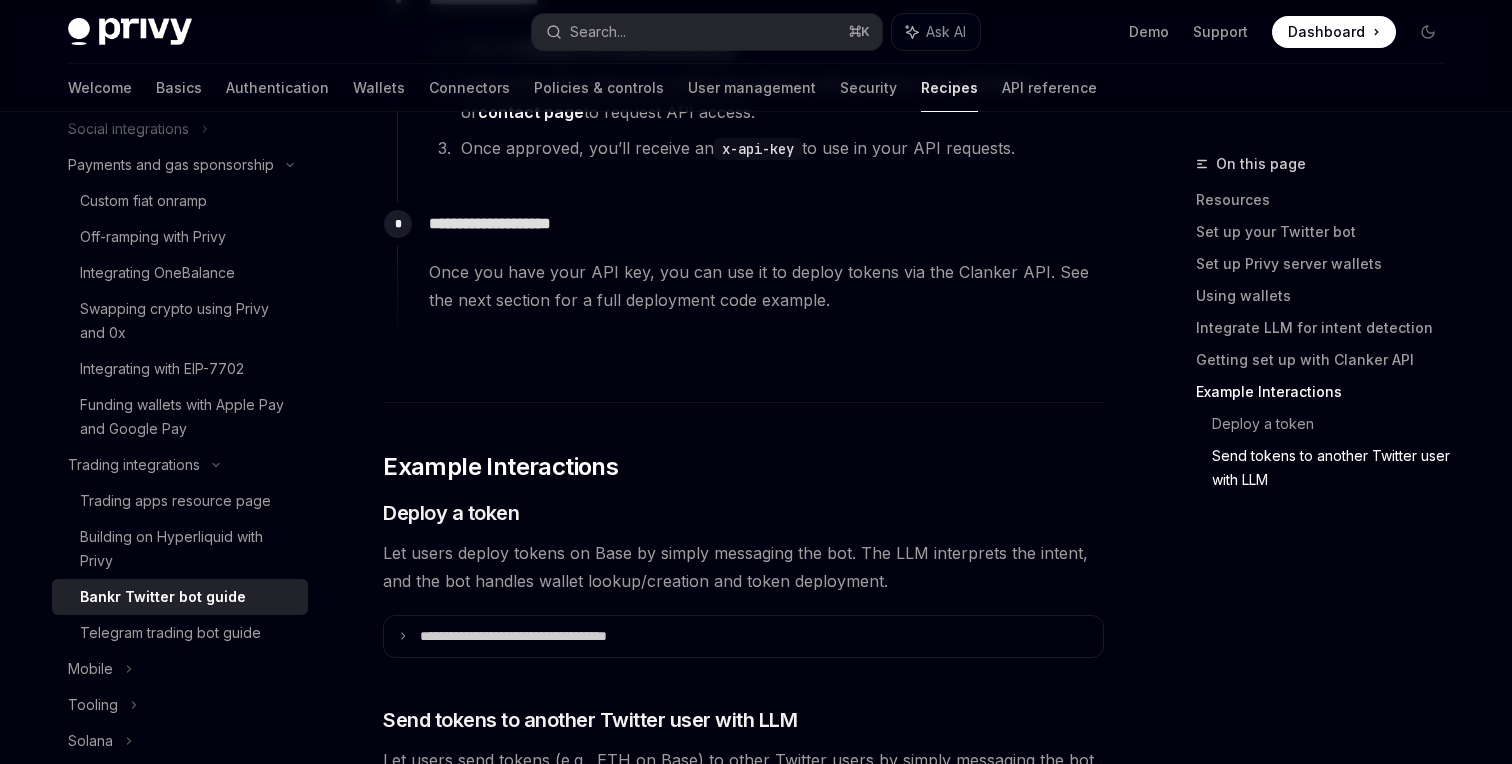 scroll, scrollTop: 6485, scrollLeft: 0, axis: vertical 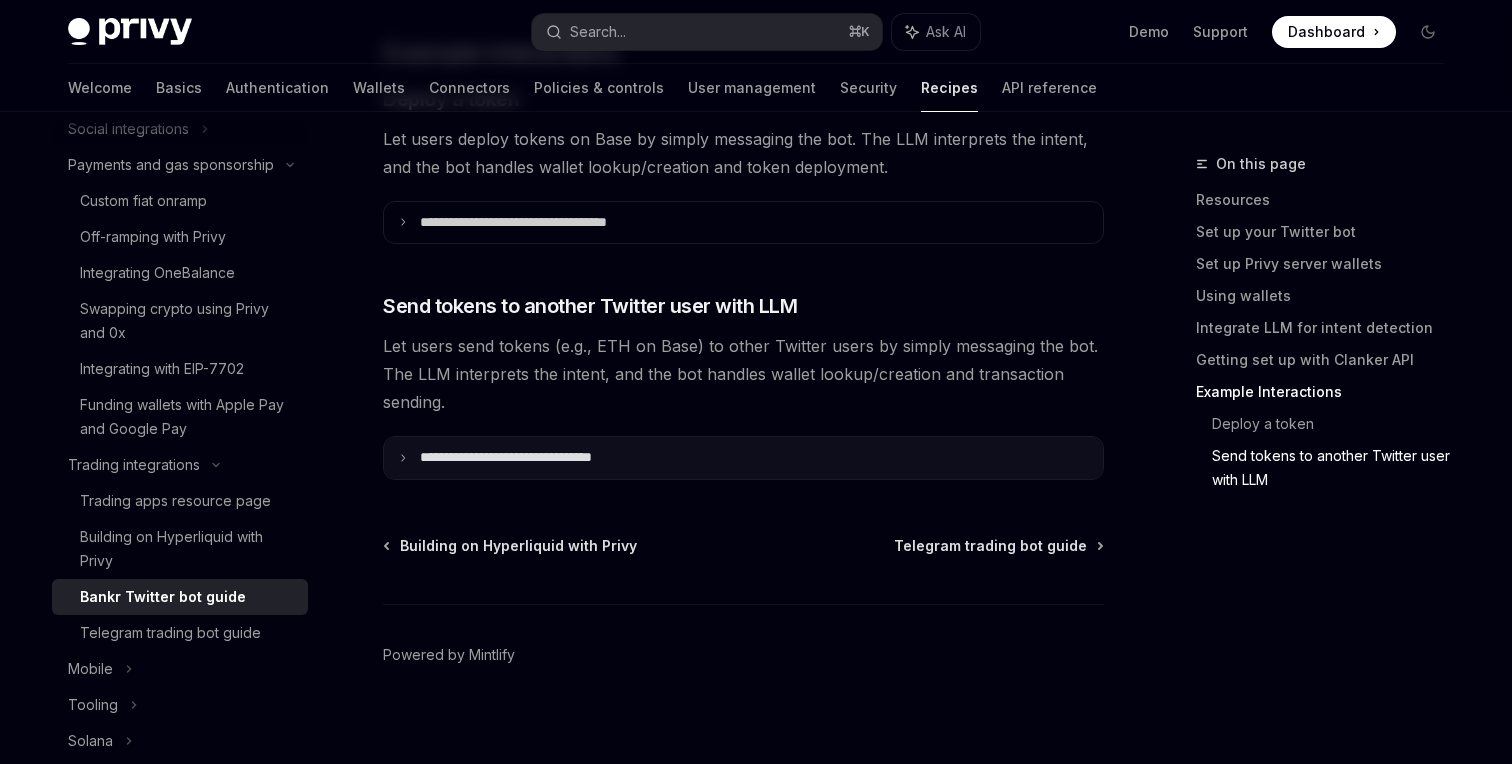 click on "**********" at bounding box center [743, 458] 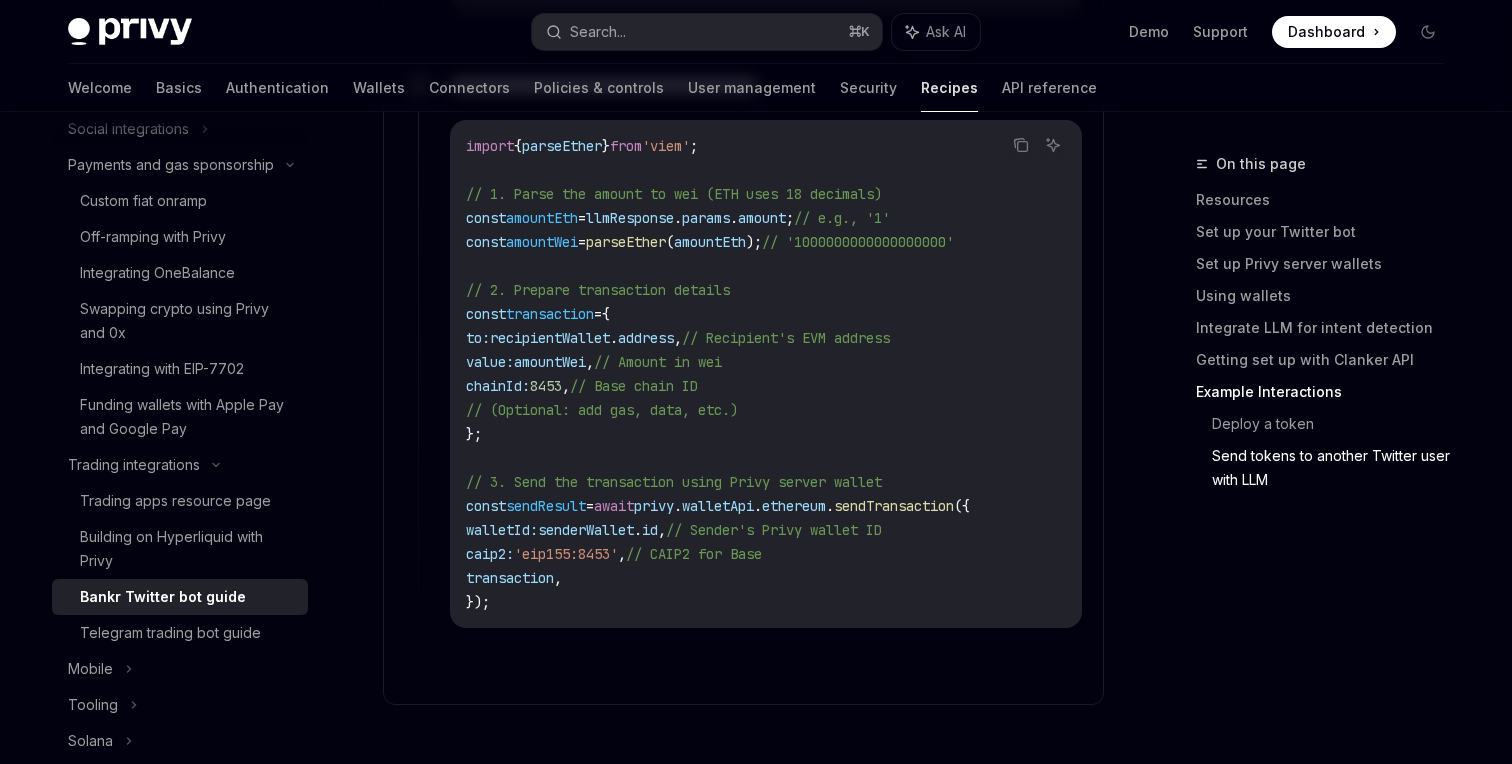 scroll, scrollTop: 8306, scrollLeft: 0, axis: vertical 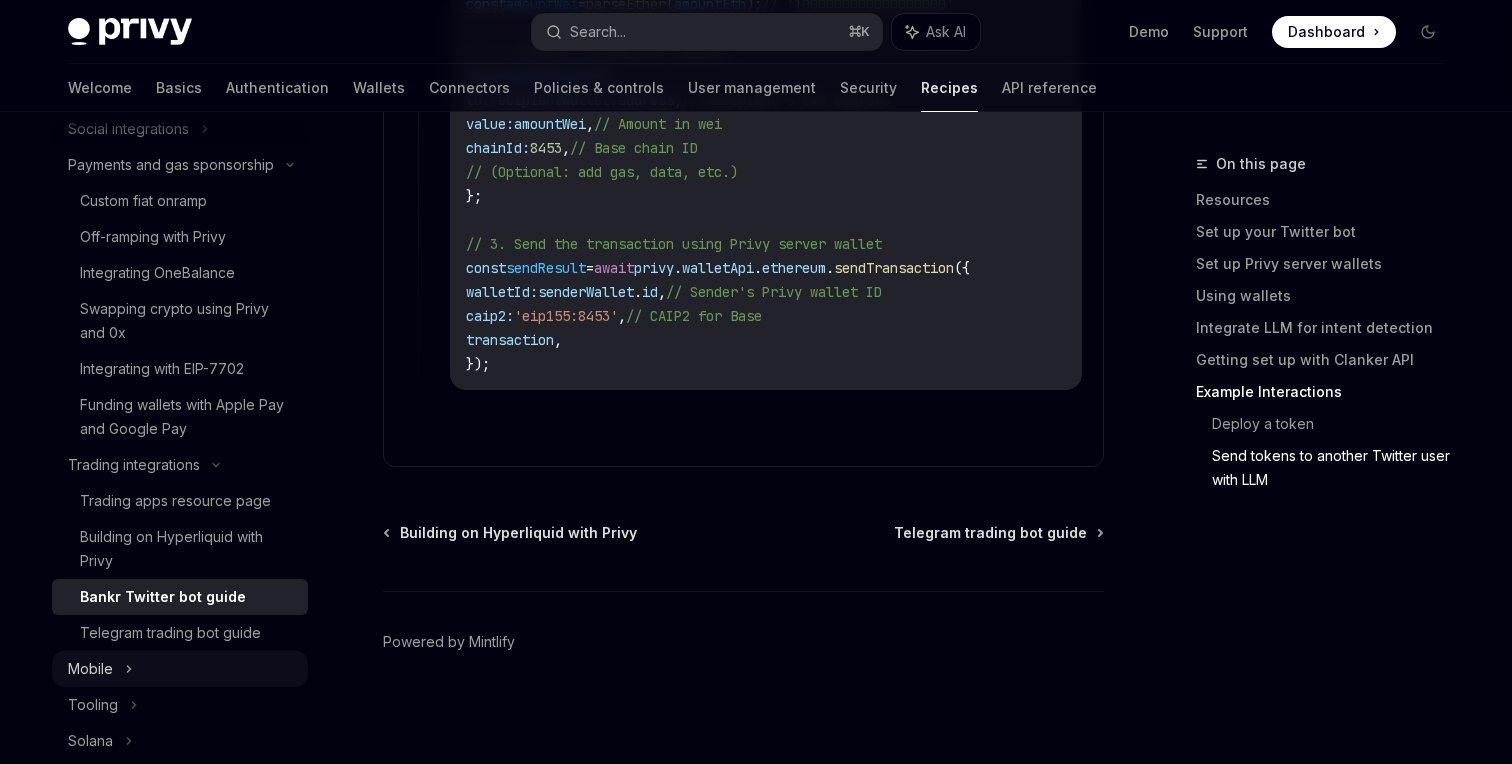 click on "Mobile" at bounding box center (180, 669) 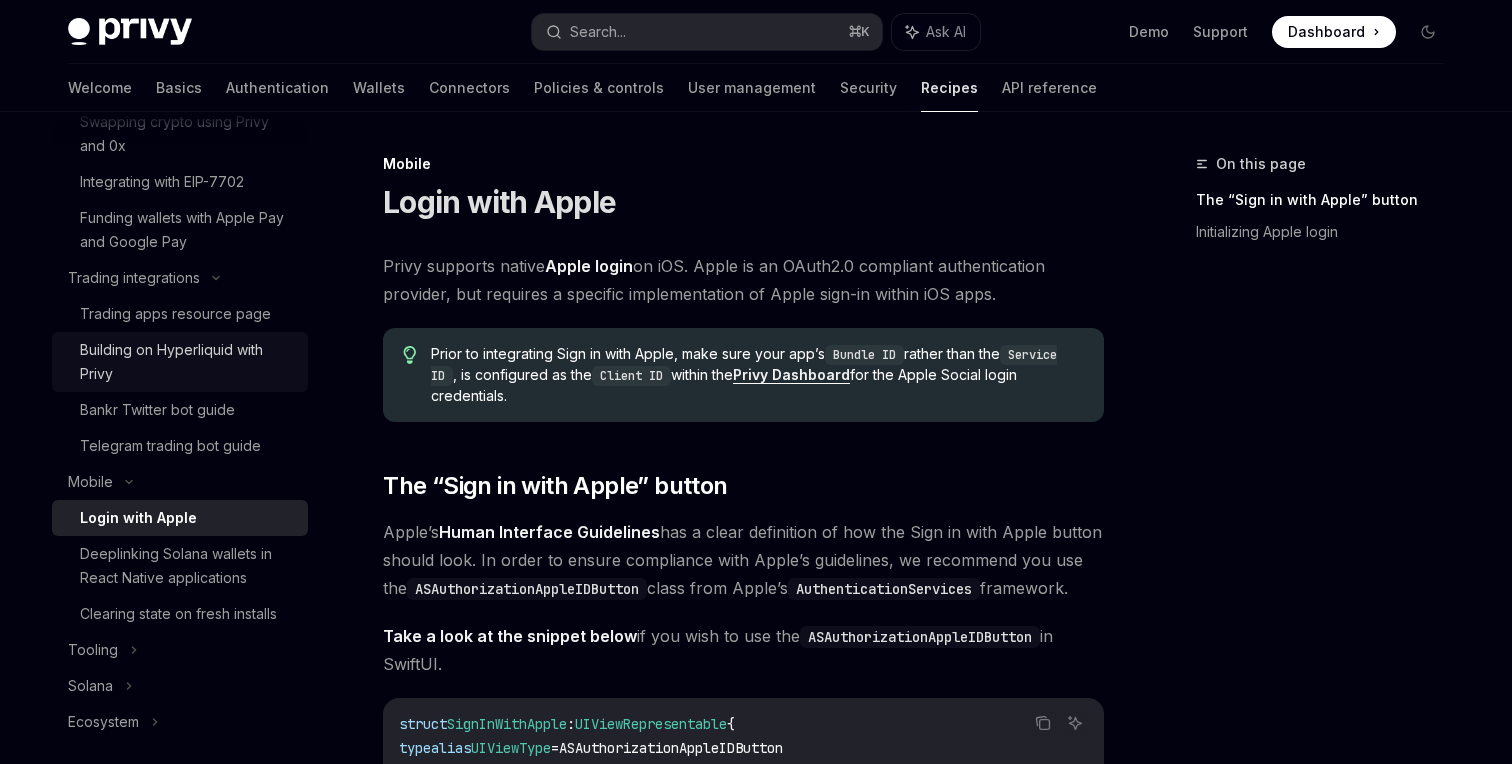 scroll, scrollTop: 501, scrollLeft: 0, axis: vertical 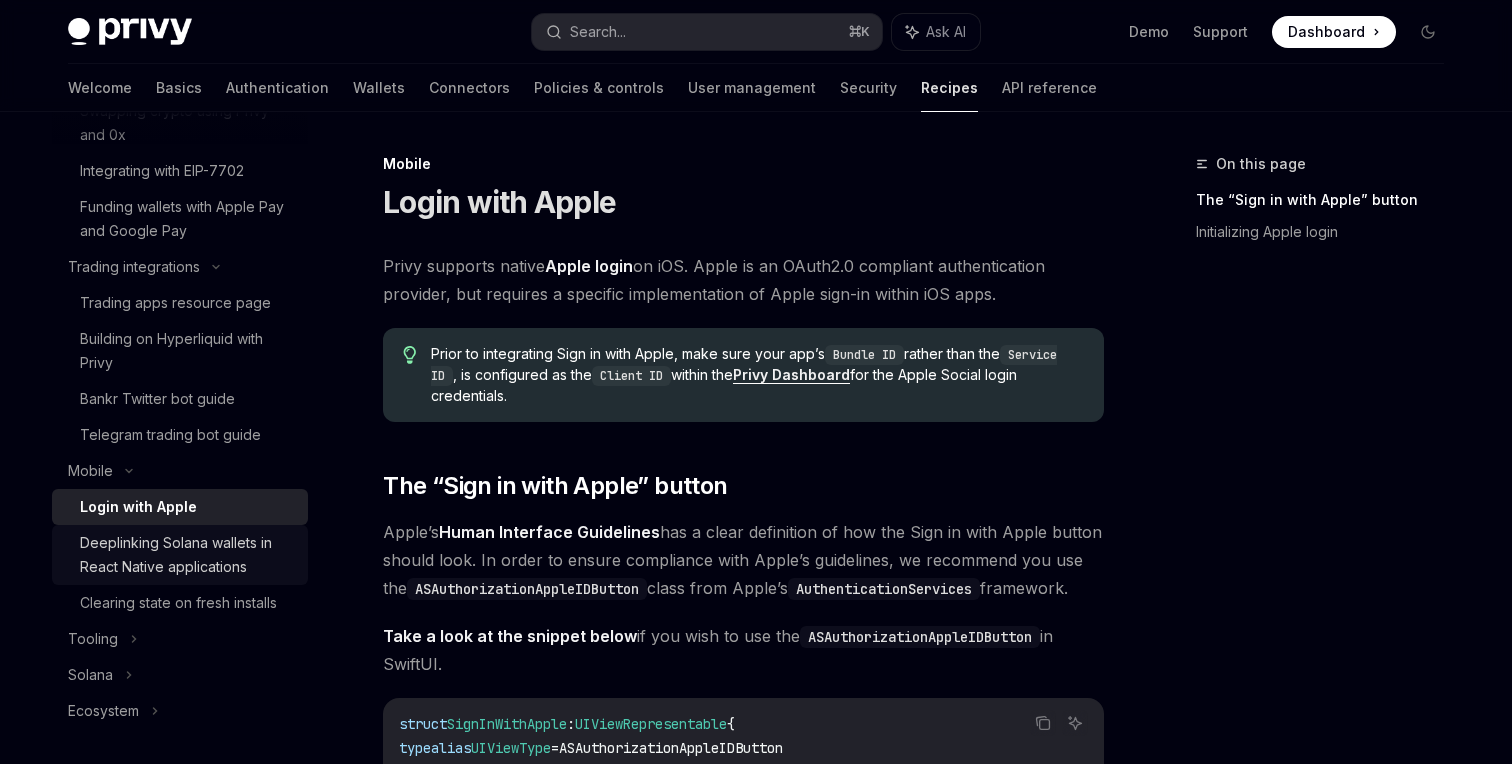 click on "Deeplinking Solana wallets in React Native applications" at bounding box center [188, 555] 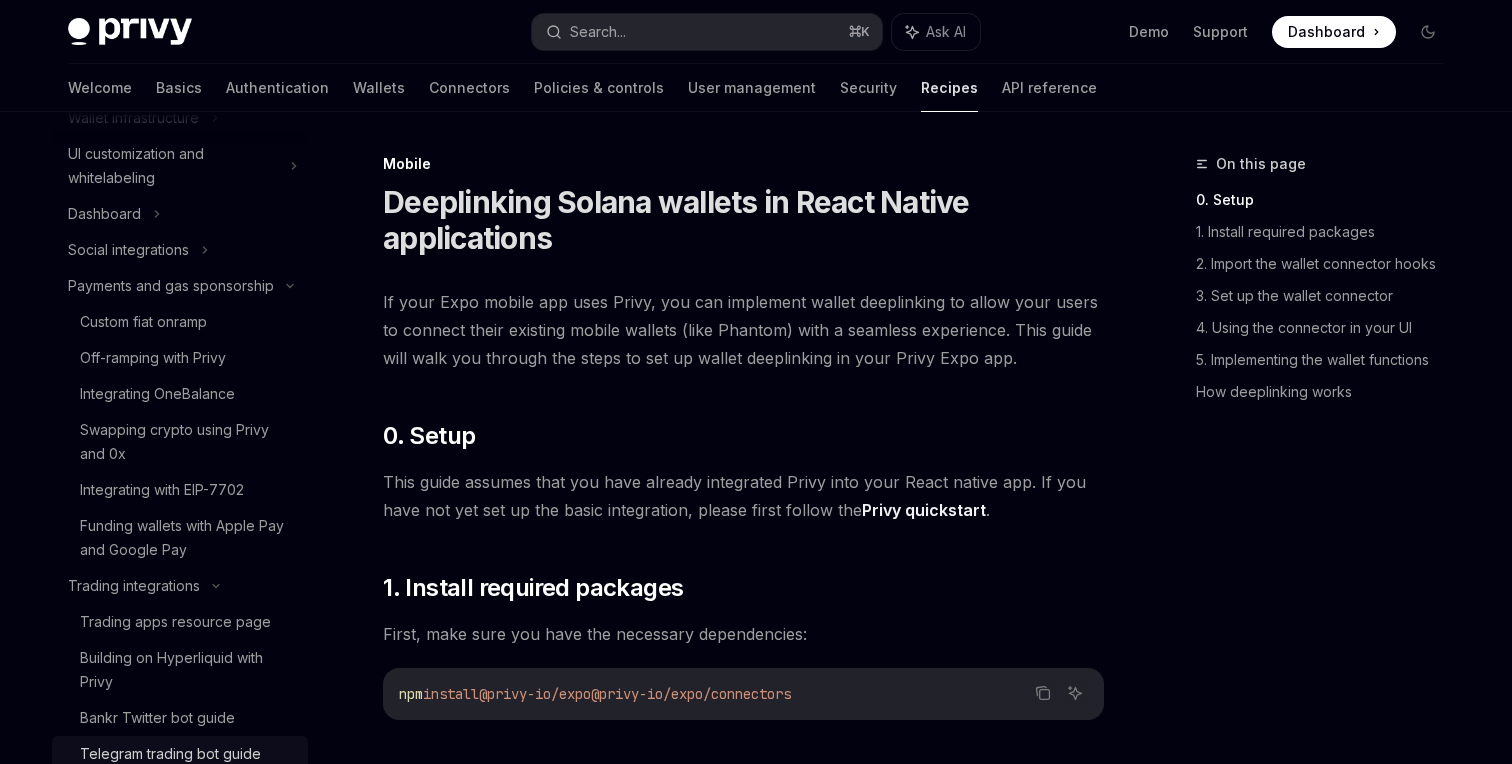 scroll, scrollTop: 174, scrollLeft: 0, axis: vertical 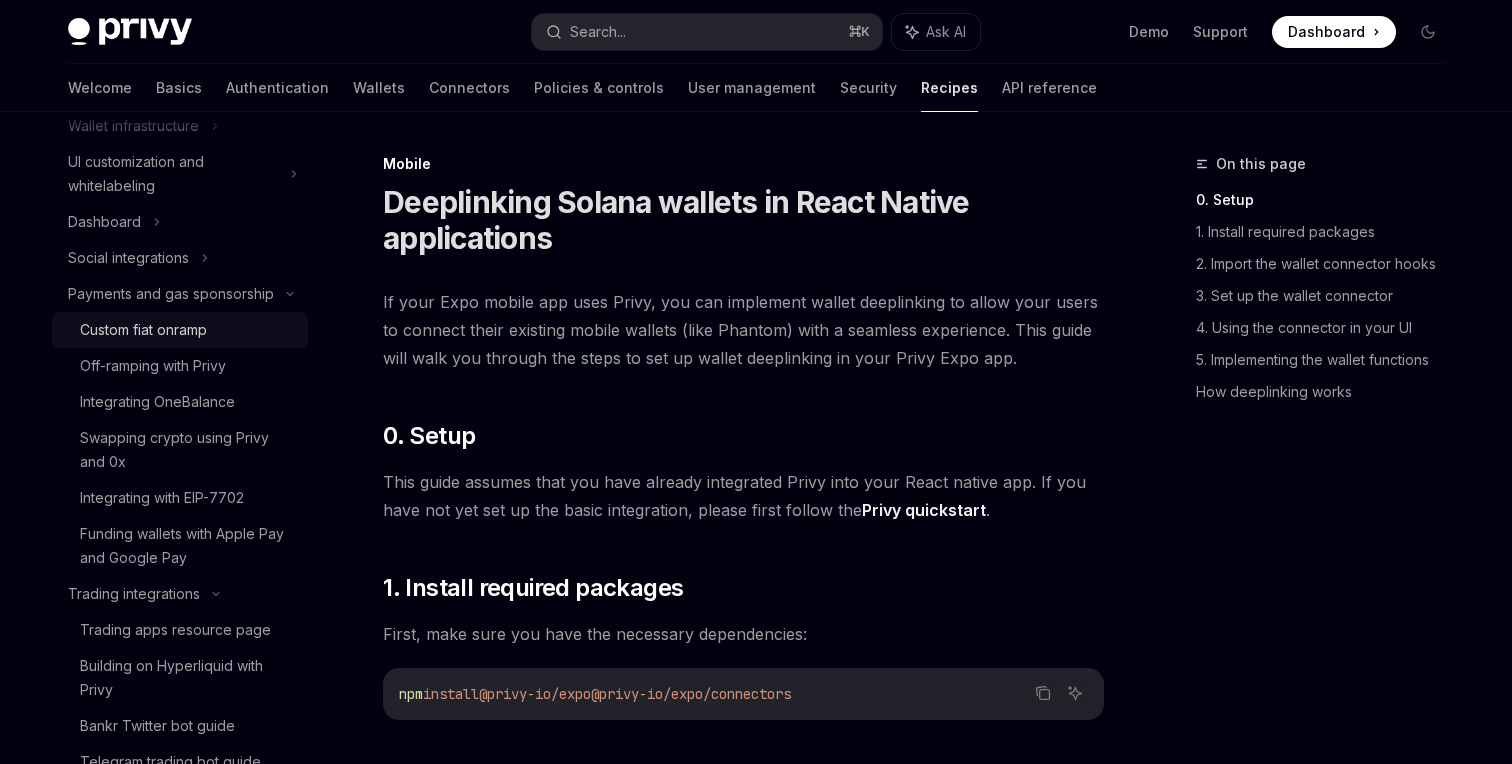 click on "Custom fiat onramp" at bounding box center (188, 330) 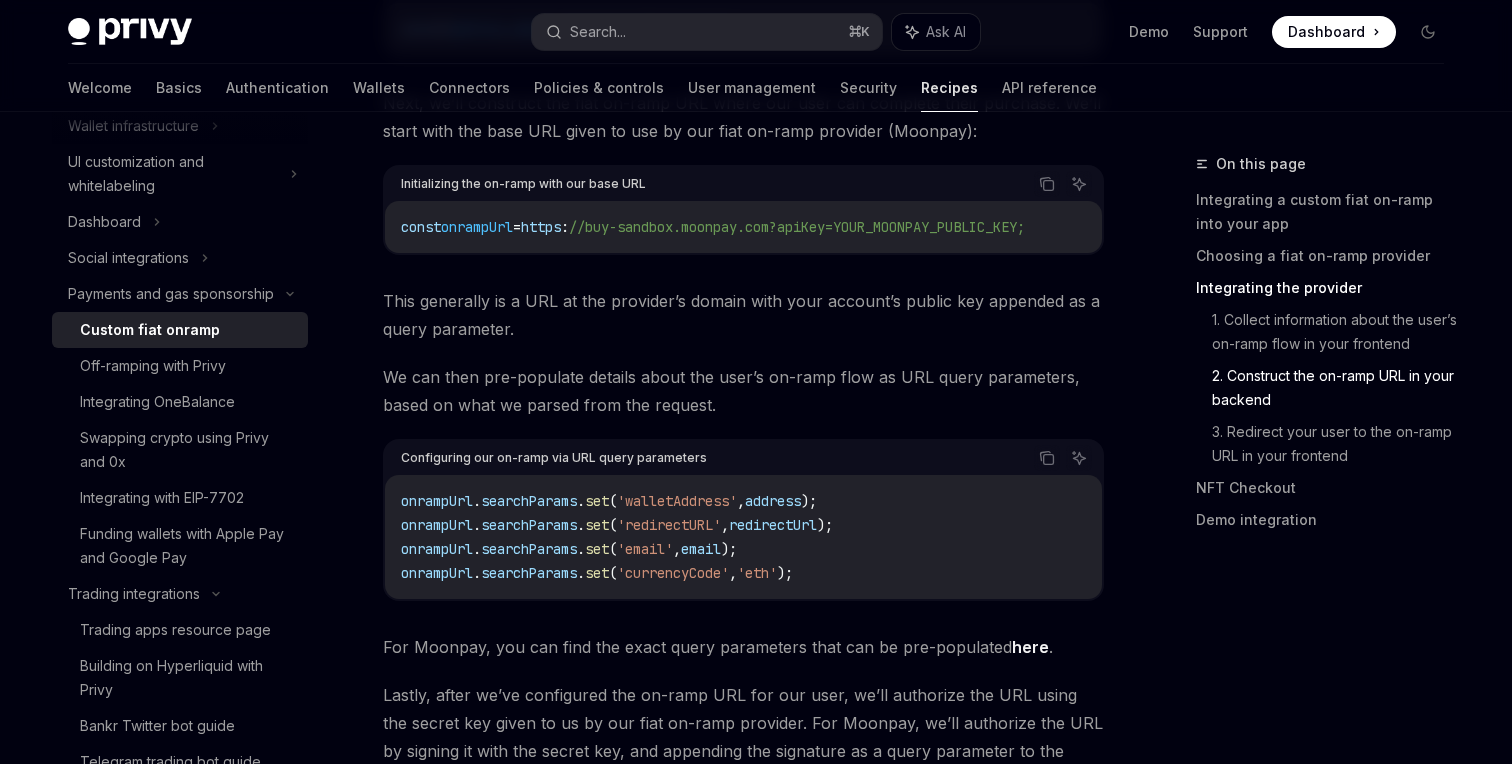 scroll, scrollTop: 4441, scrollLeft: 0, axis: vertical 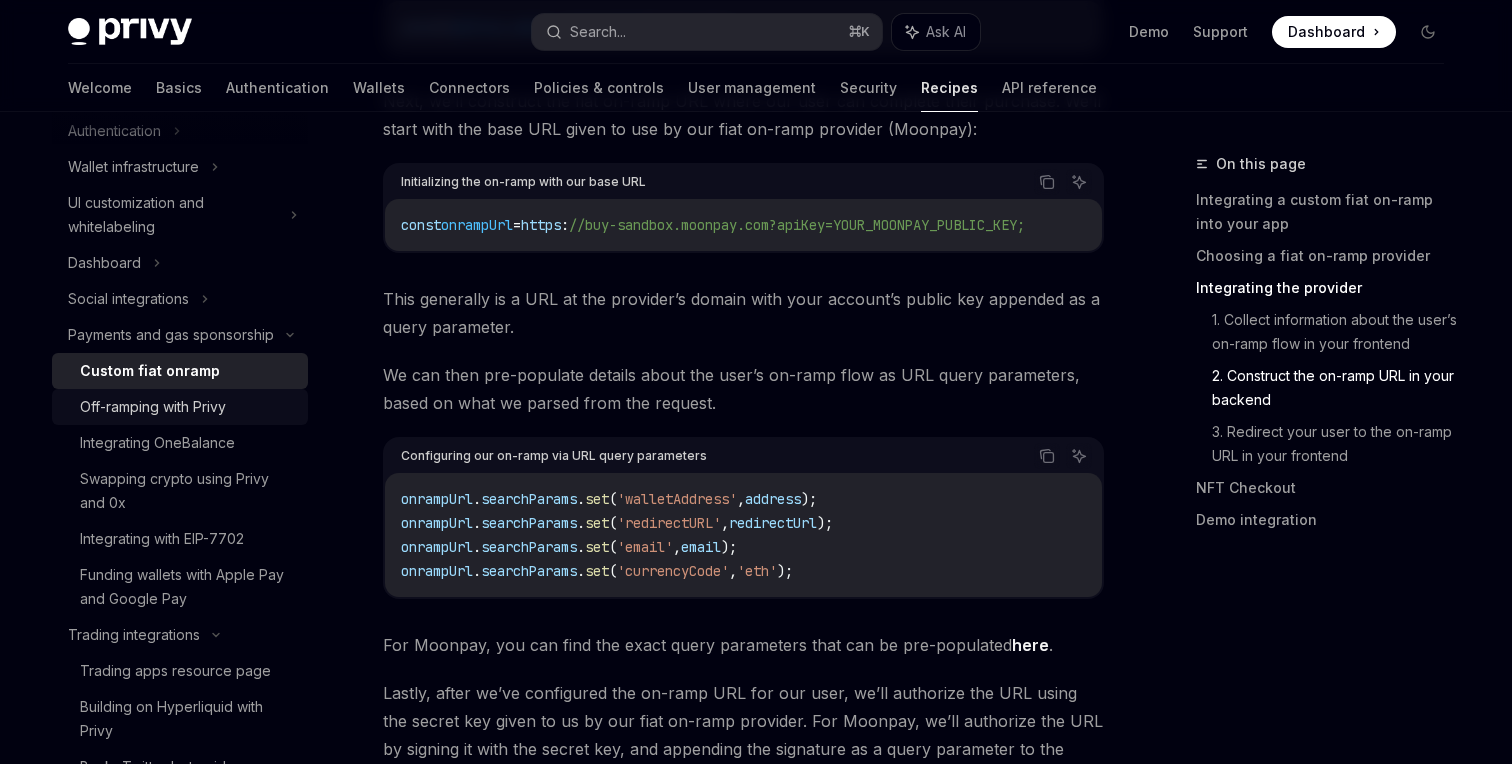 click on "Off-ramping with Privy" at bounding box center [153, 407] 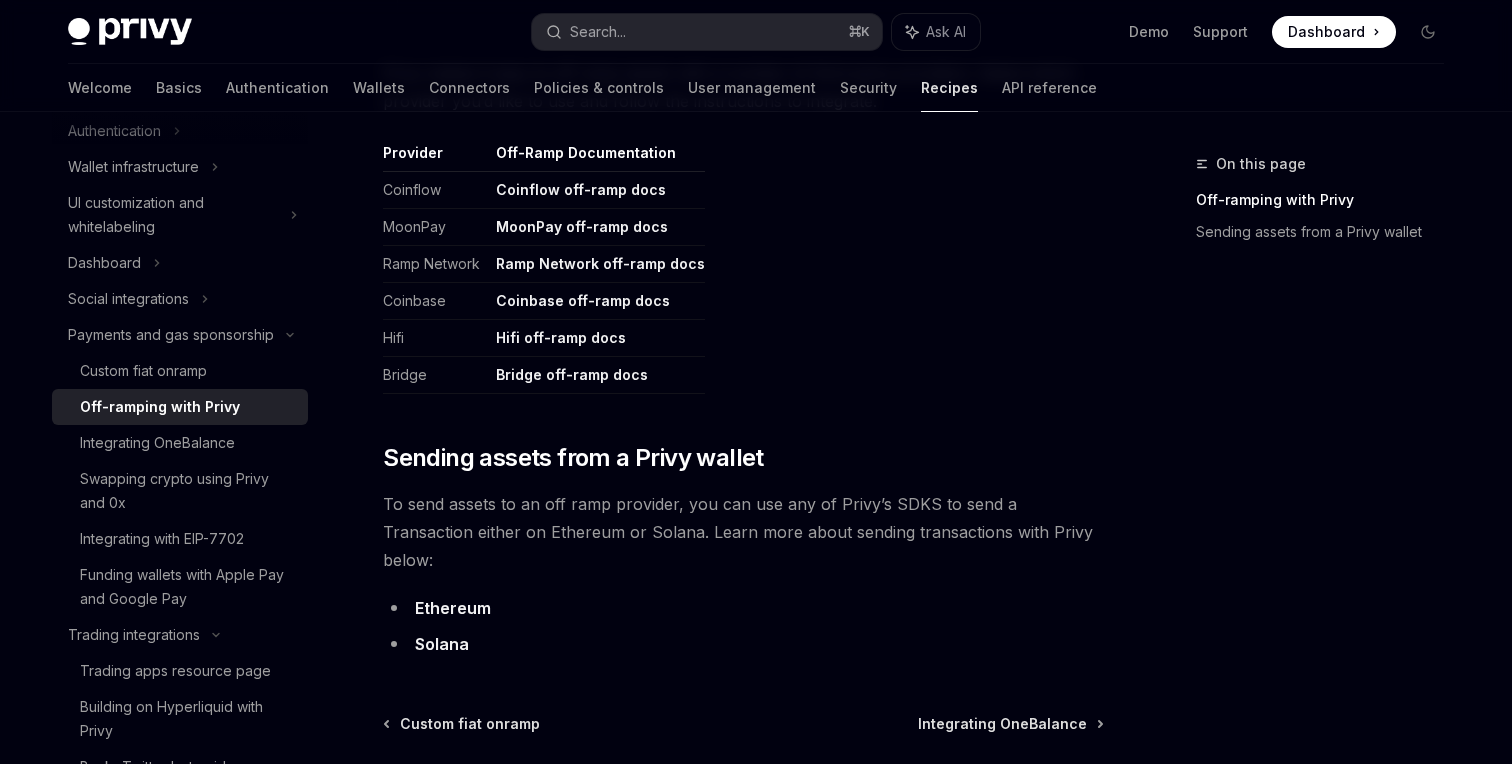 scroll, scrollTop: 1268, scrollLeft: 0, axis: vertical 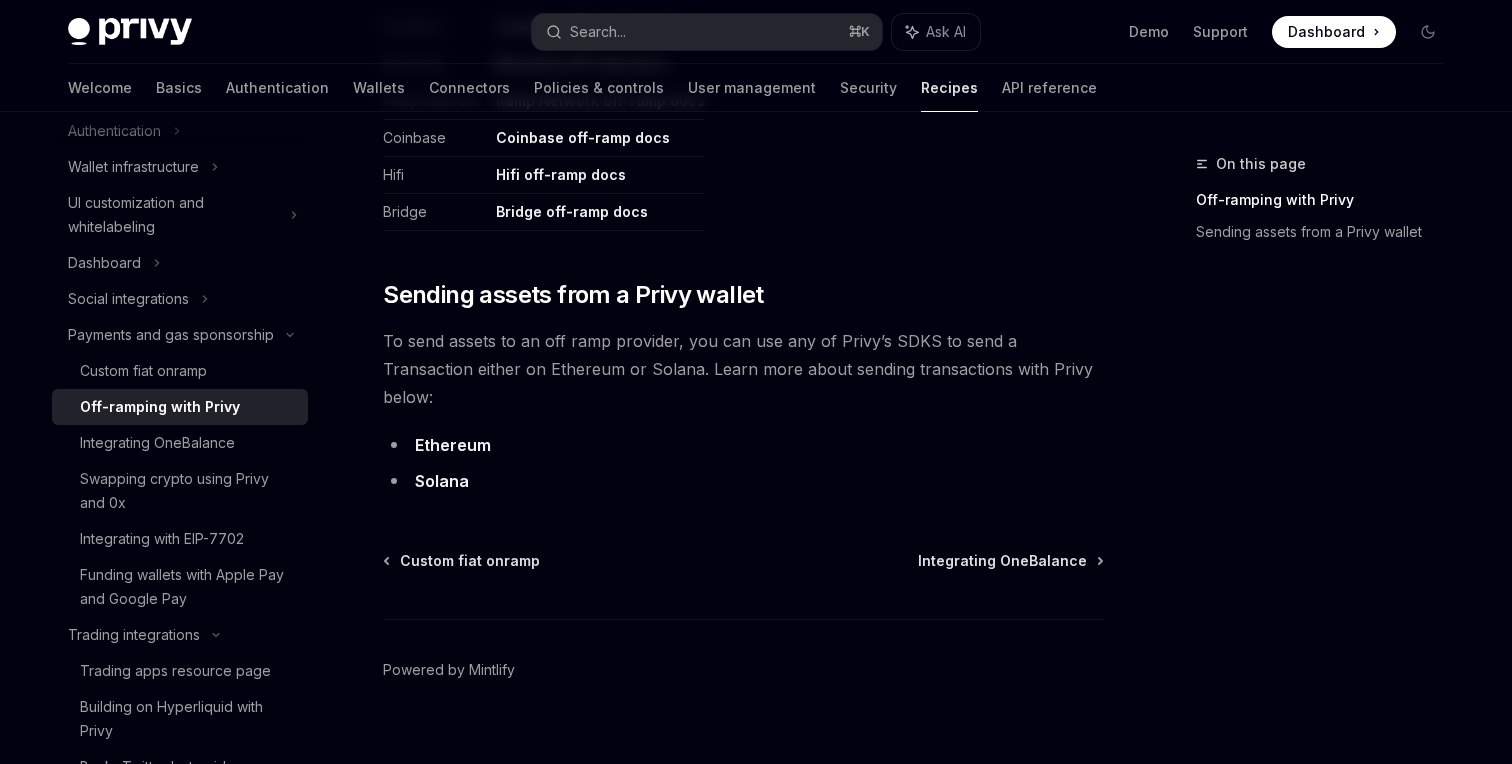 click on "Solana" at bounding box center (442, 481) 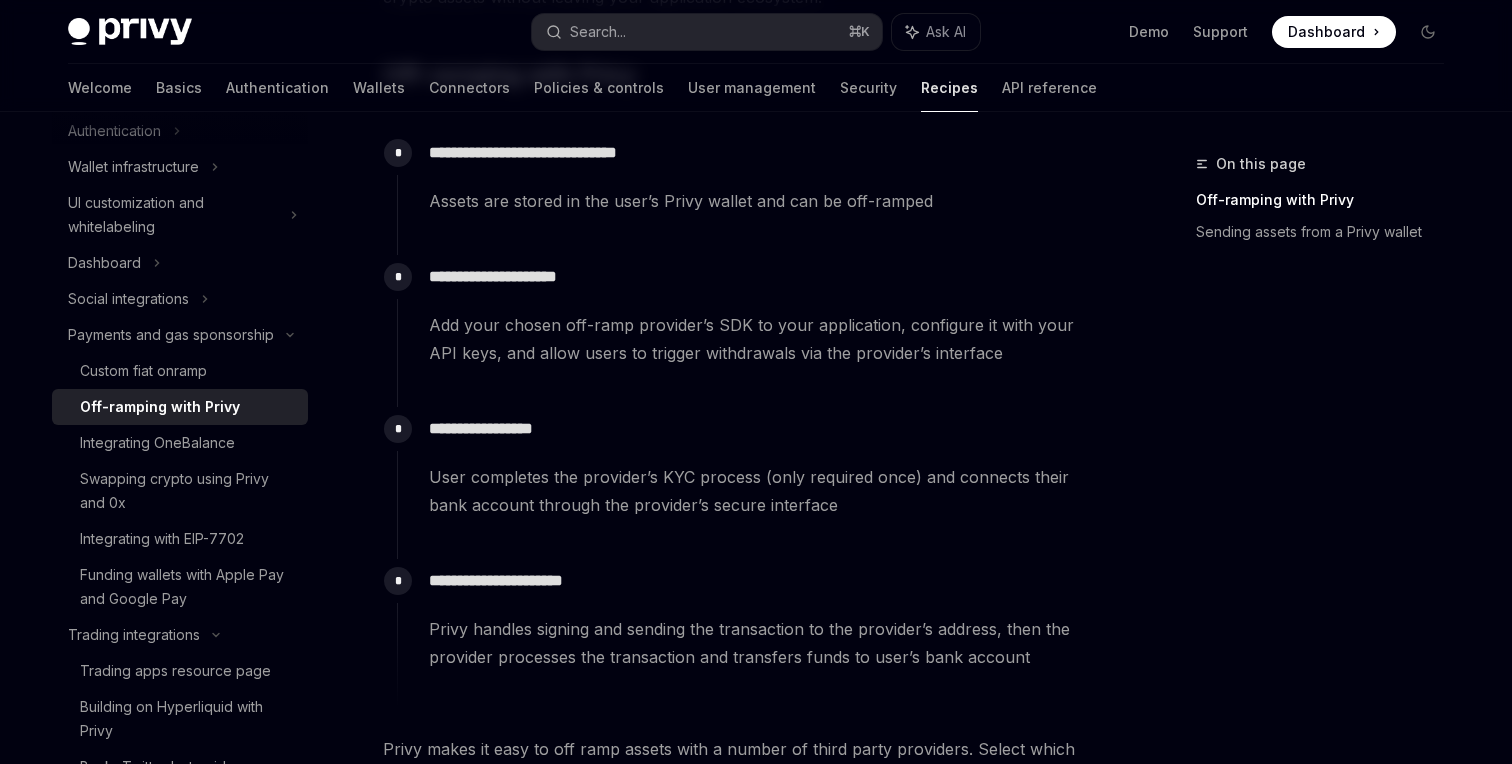 scroll, scrollTop: 0, scrollLeft: 0, axis: both 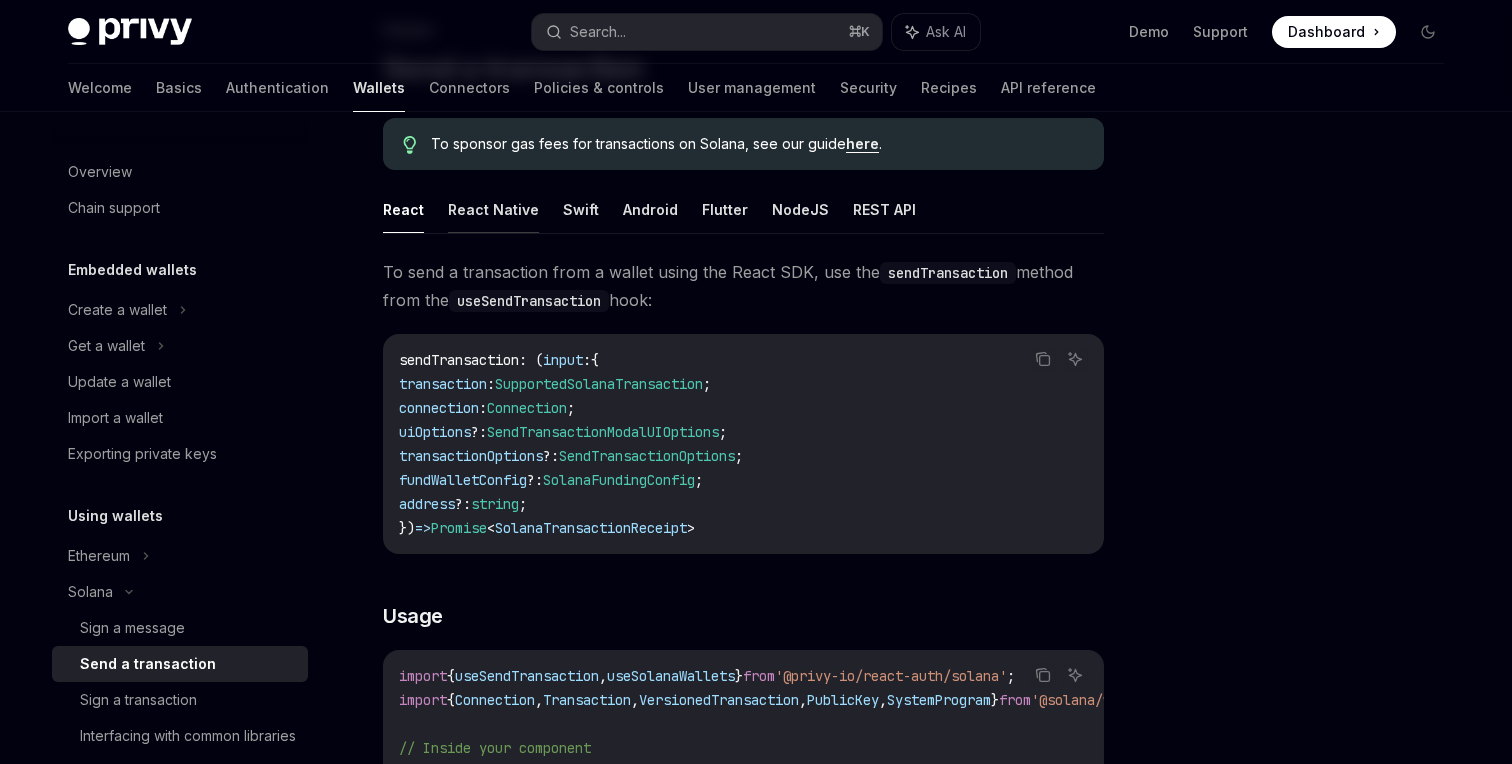 click on "React Native" at bounding box center [493, 209] 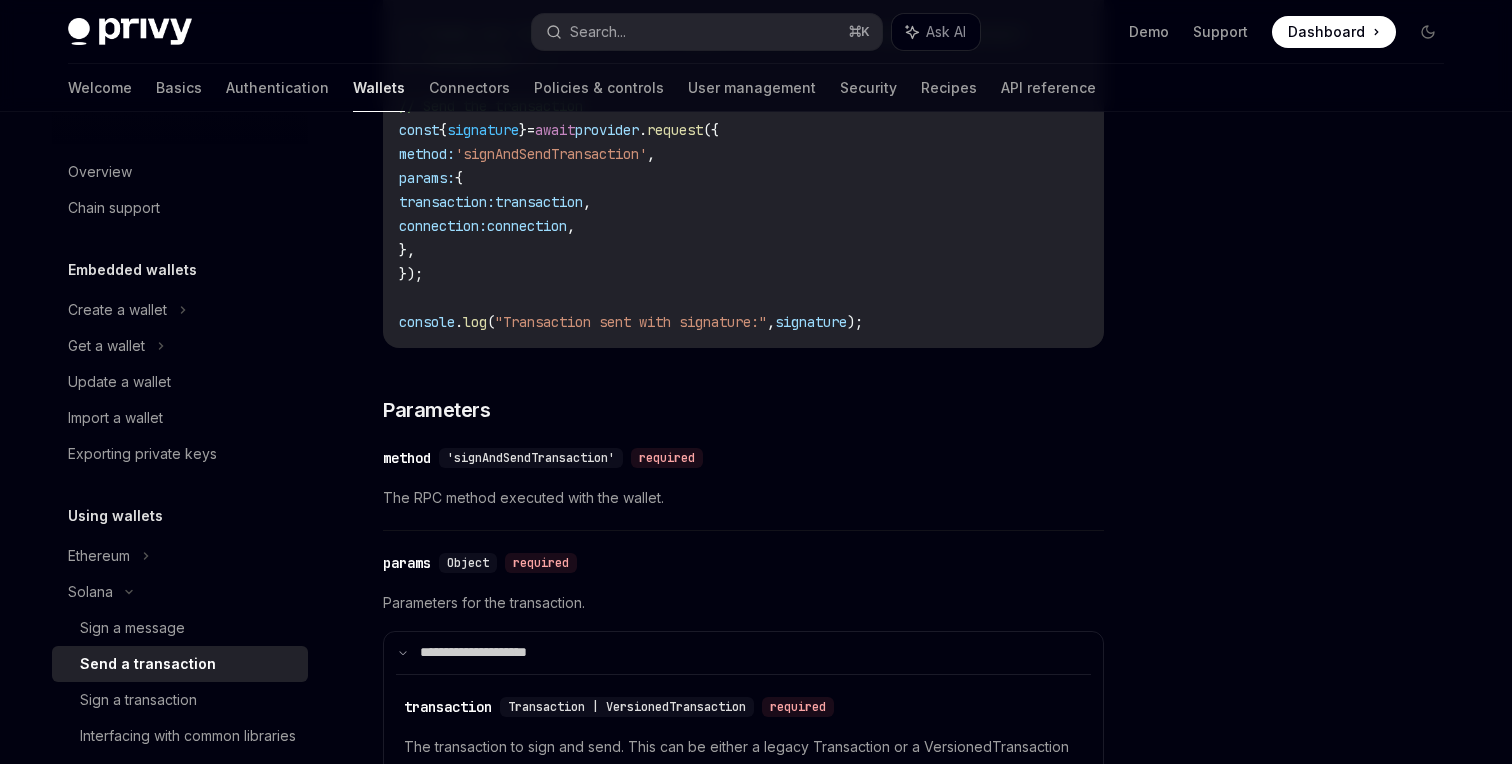 scroll, scrollTop: 1706, scrollLeft: 0, axis: vertical 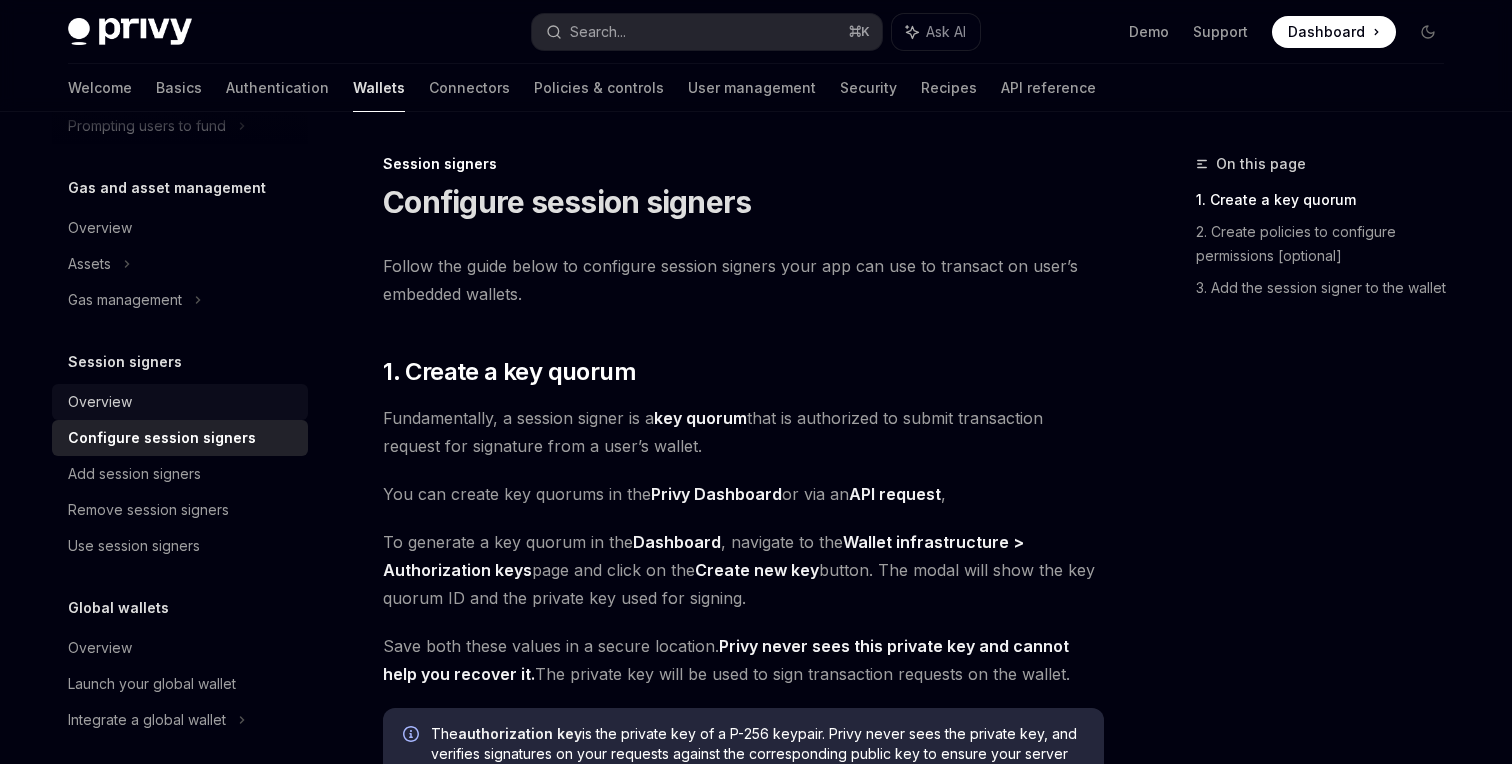 click on "Overview" at bounding box center [182, 402] 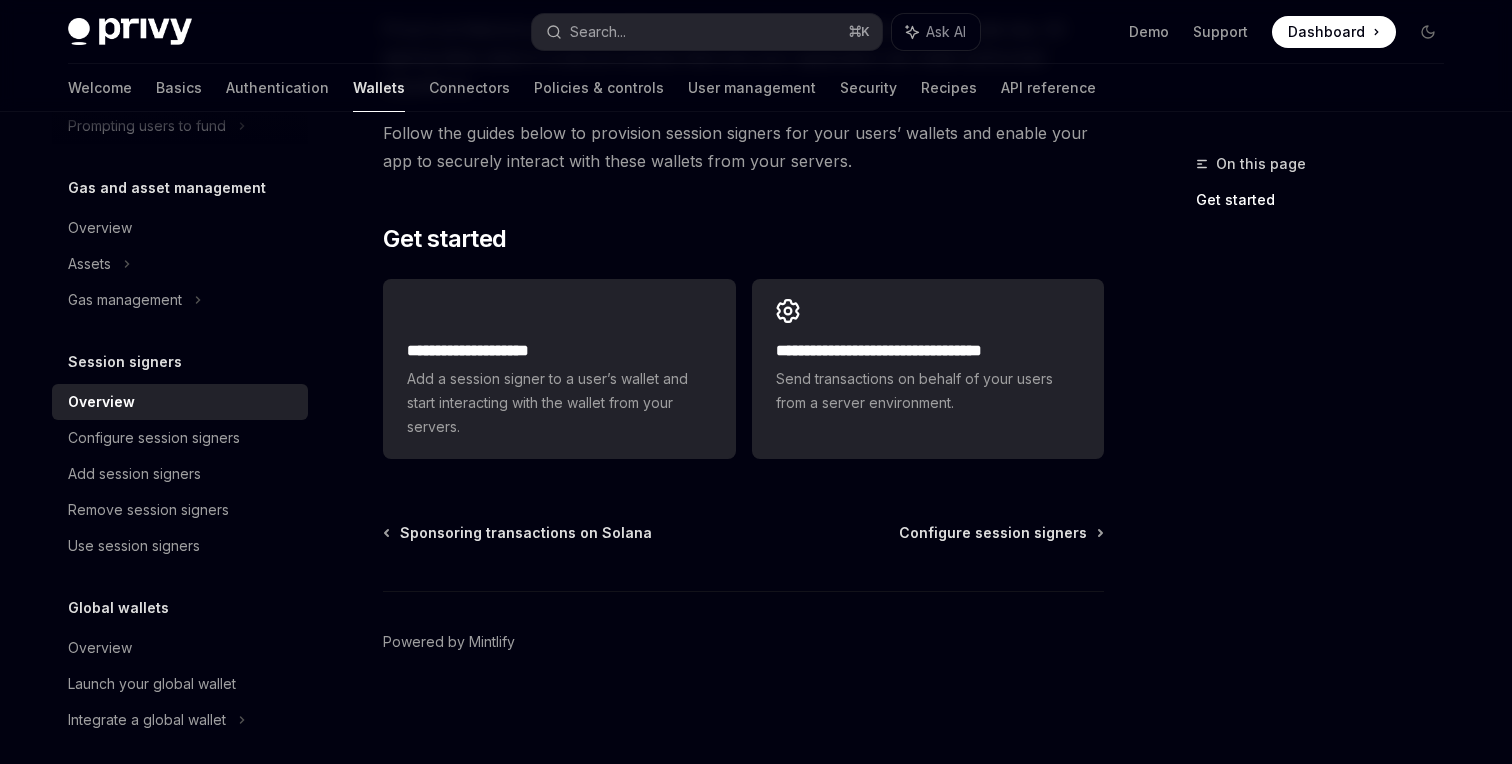 scroll, scrollTop: 0, scrollLeft: 0, axis: both 